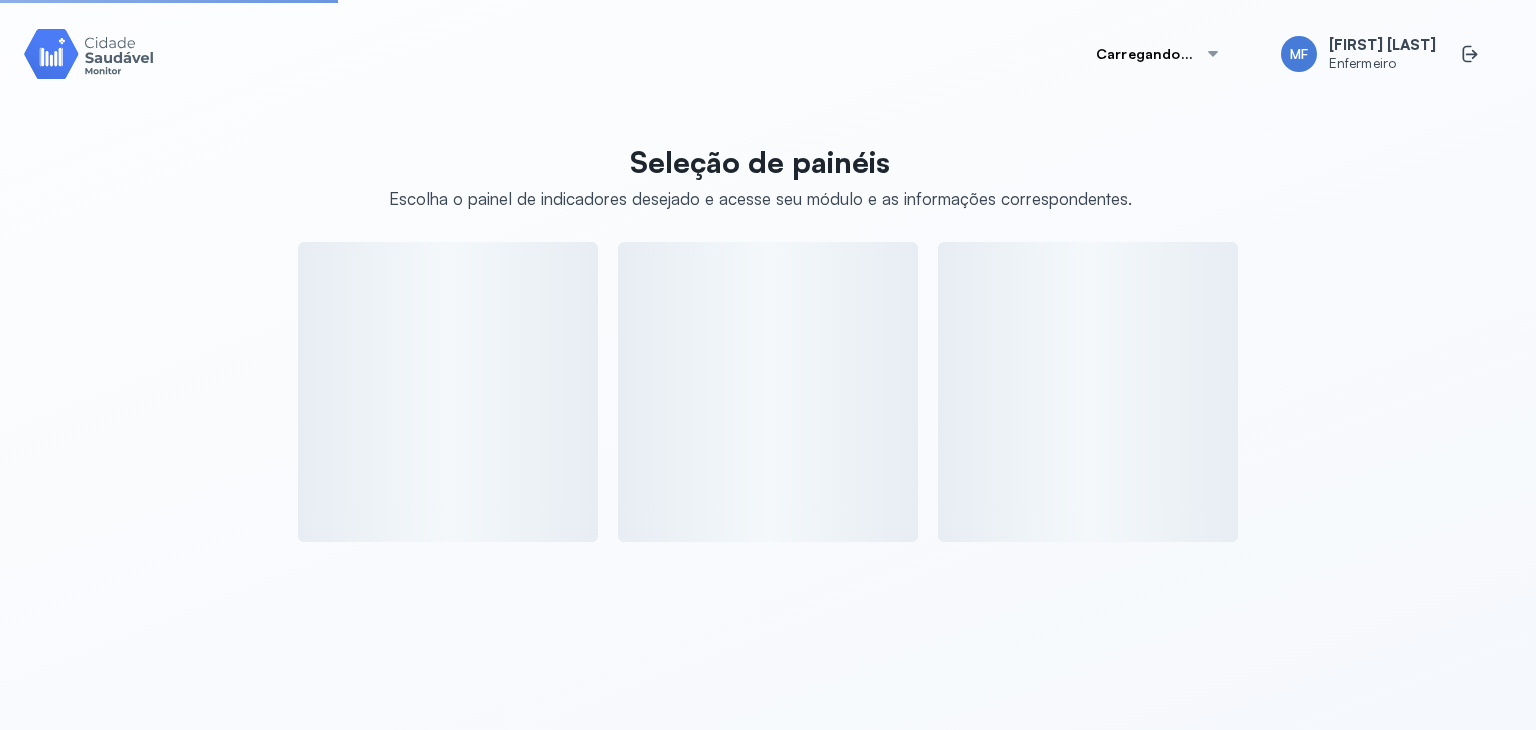 scroll, scrollTop: 0, scrollLeft: 0, axis: both 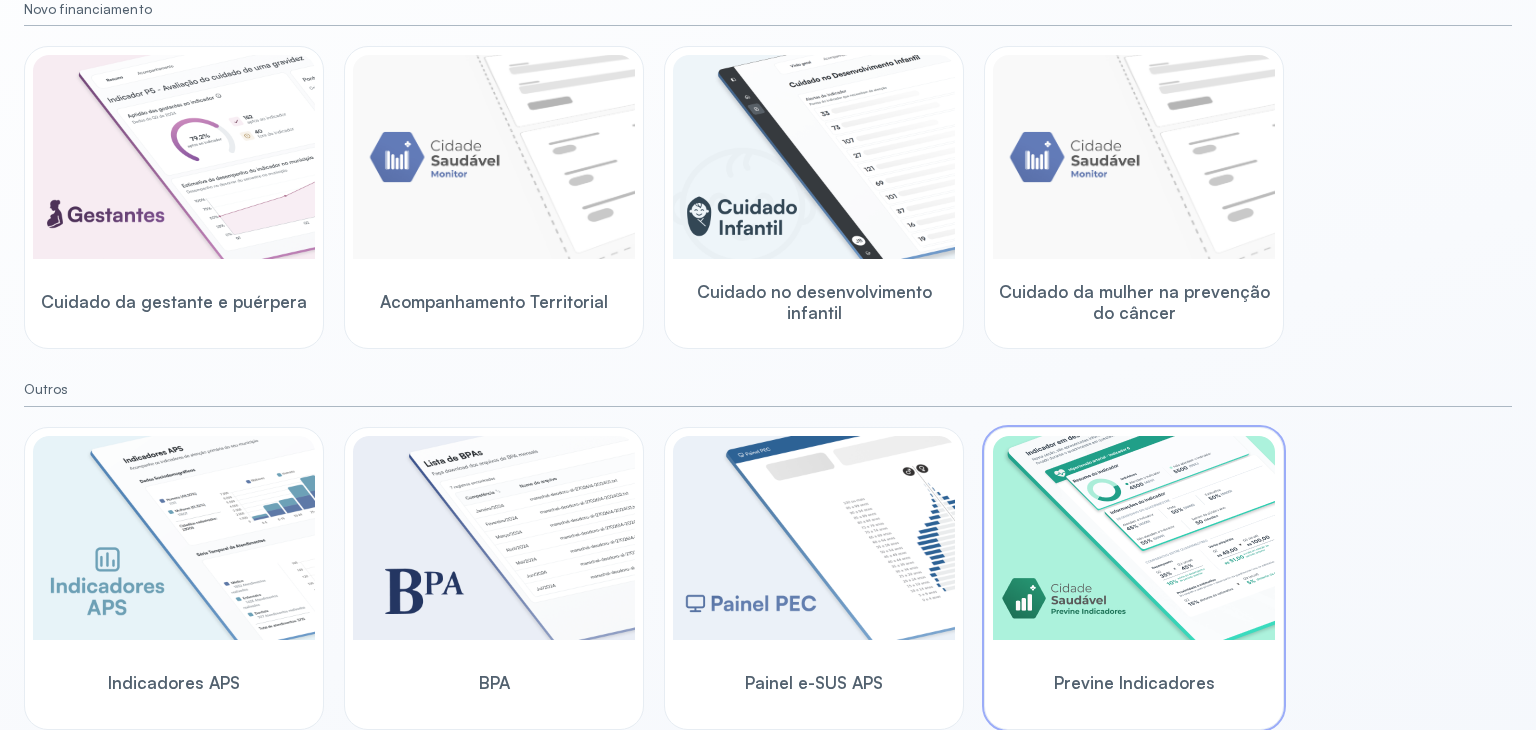 click at bounding box center [1134, 538] 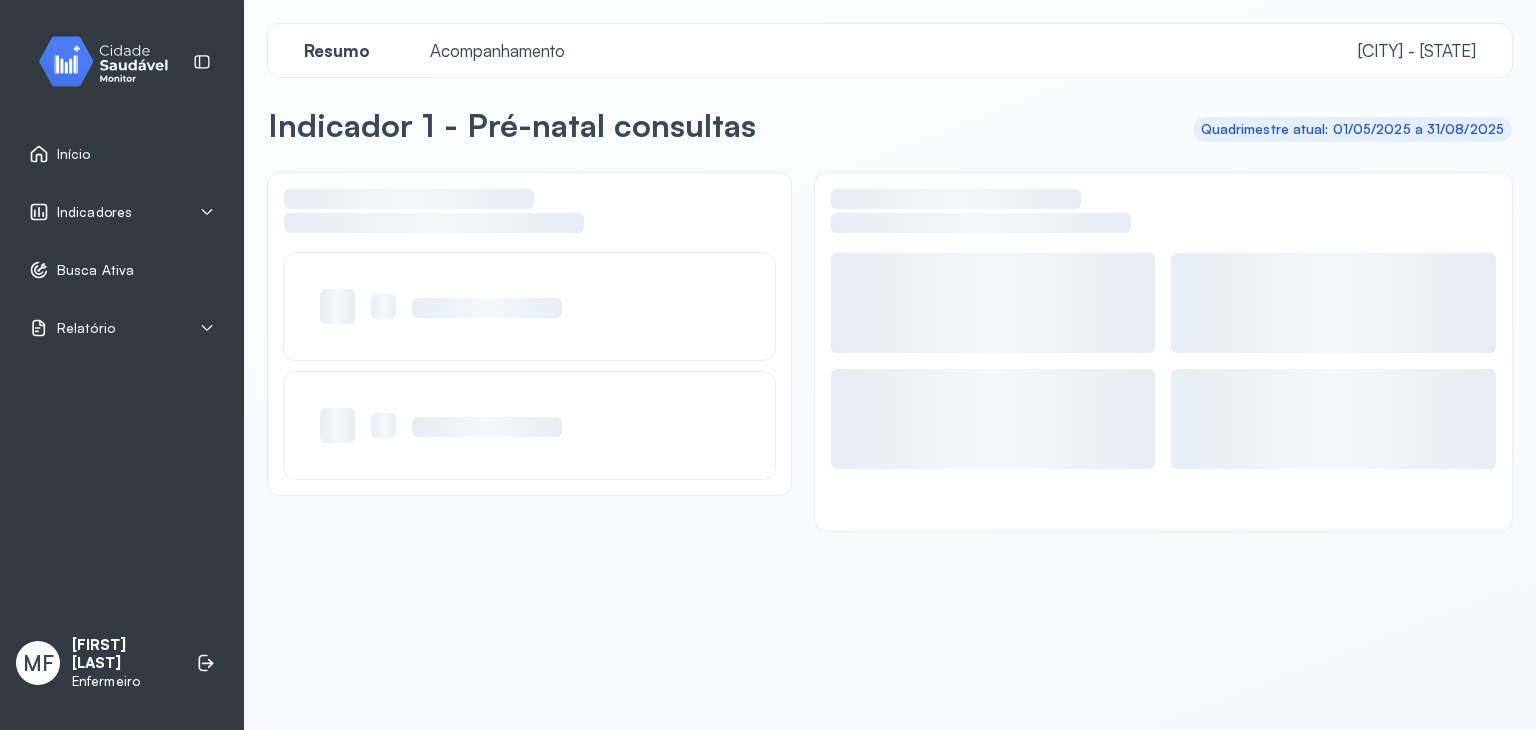scroll, scrollTop: 0, scrollLeft: 0, axis: both 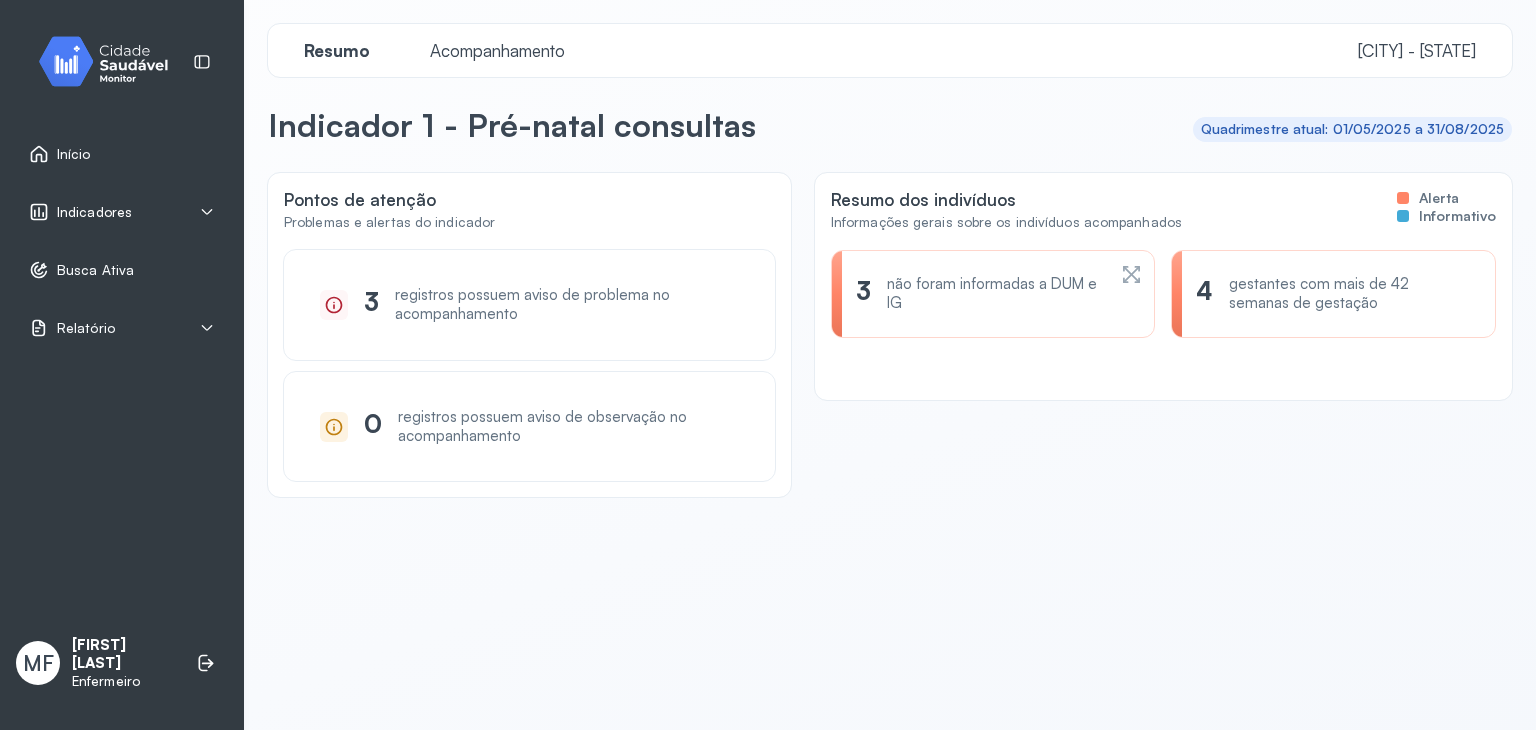 click on "Indicadores" at bounding box center [122, 212] 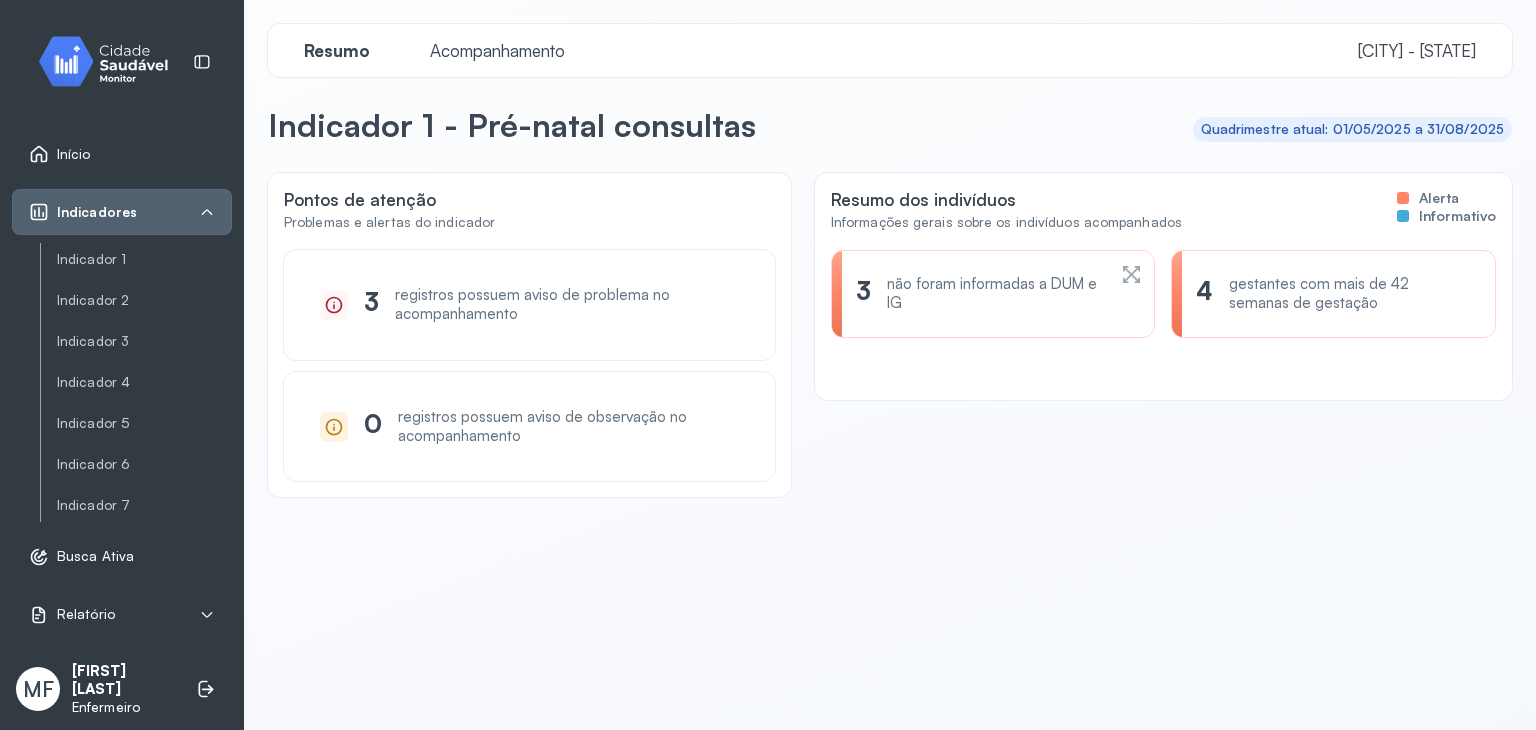 click on "registros possuem aviso de problema no acompanhamento" at bounding box center (567, 305) 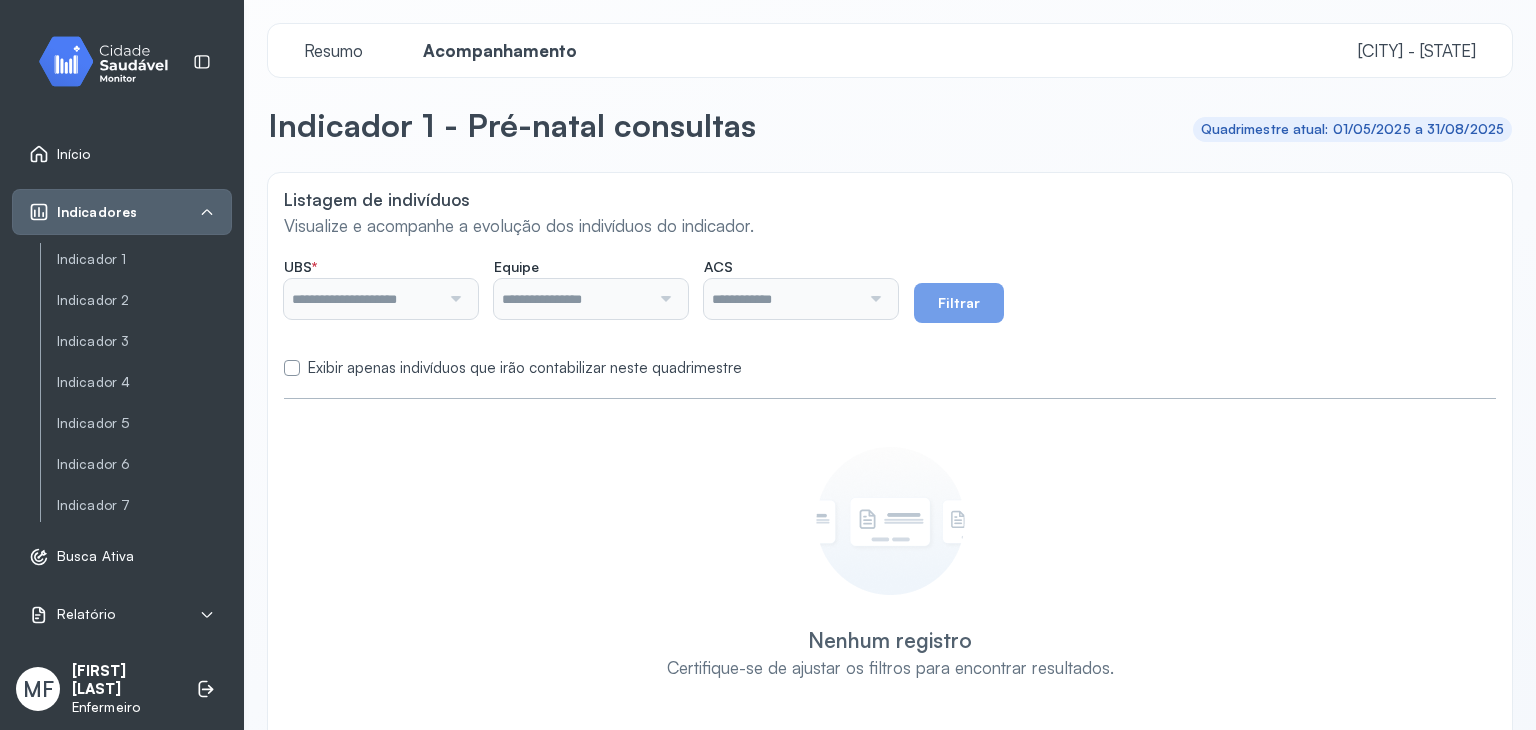 type on "**********" 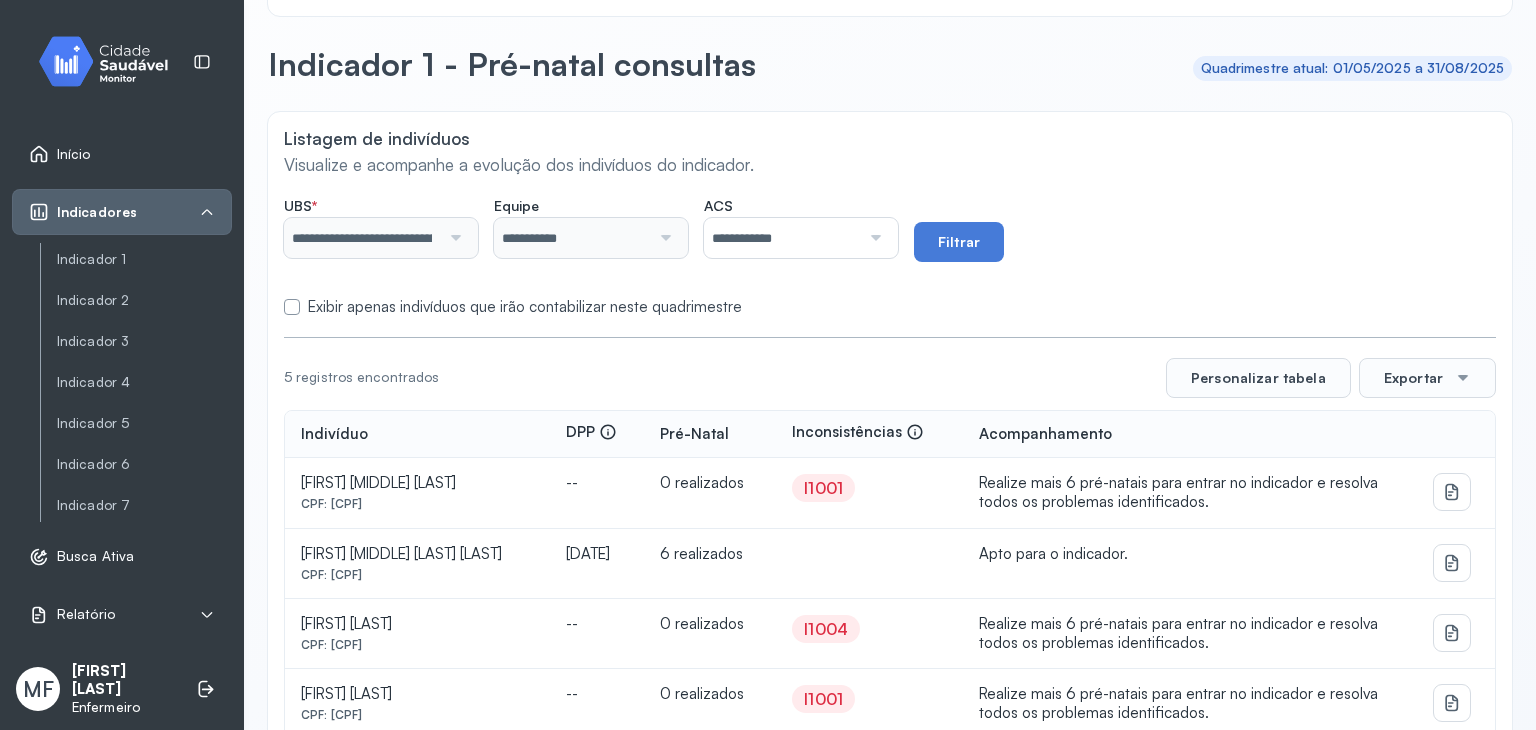 scroll, scrollTop: 178, scrollLeft: 0, axis: vertical 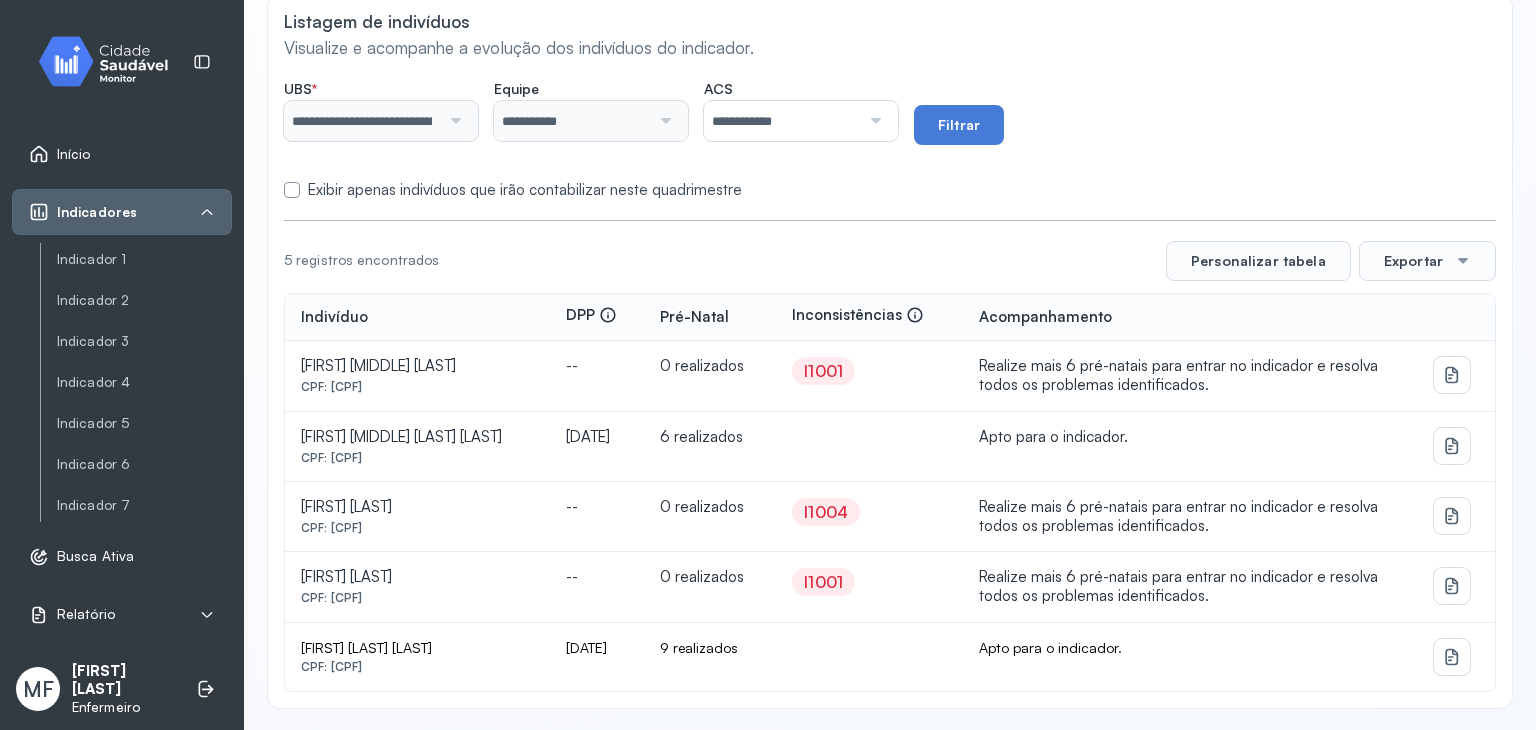 click on "Relatório" at bounding box center [86, 614] 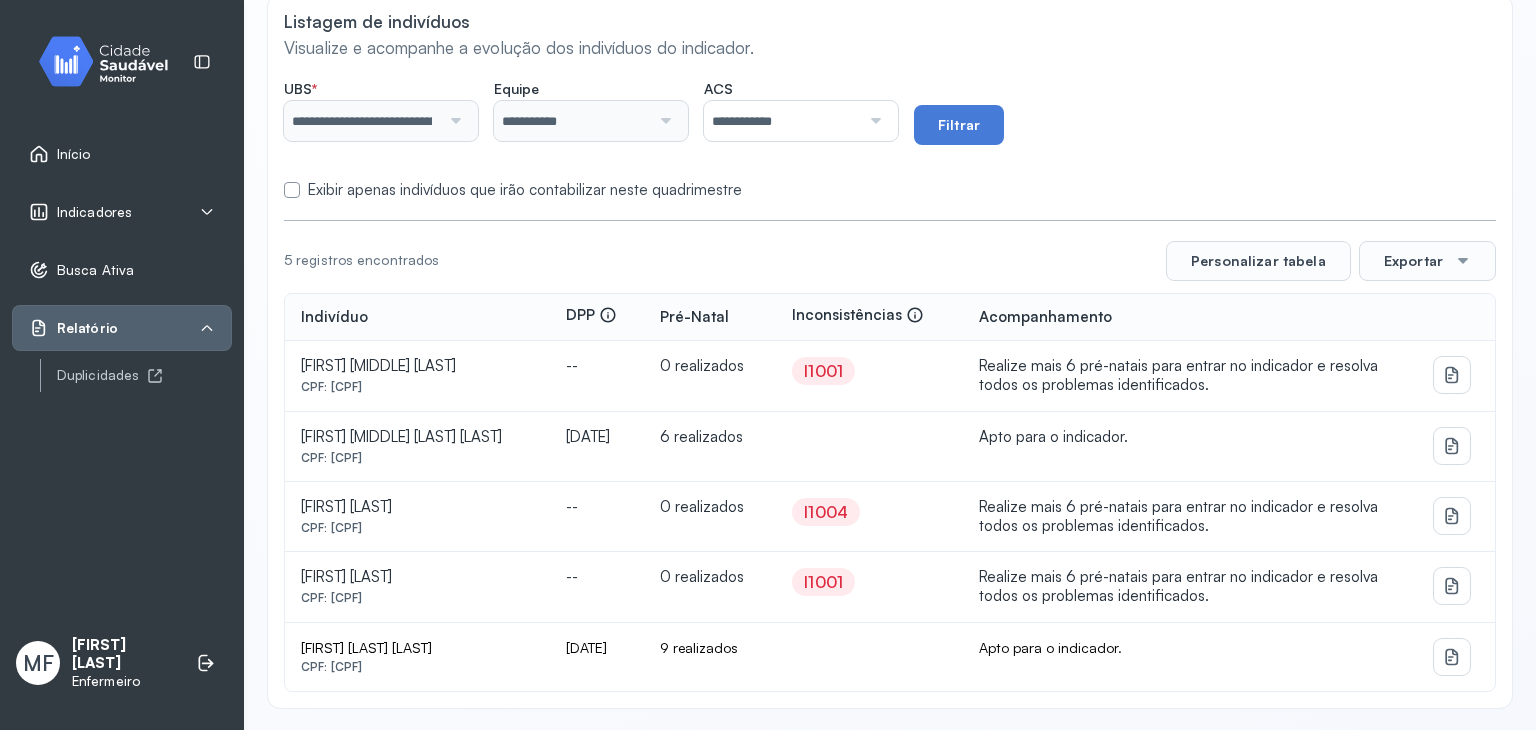 click on "Indicadores" at bounding box center [94, 212] 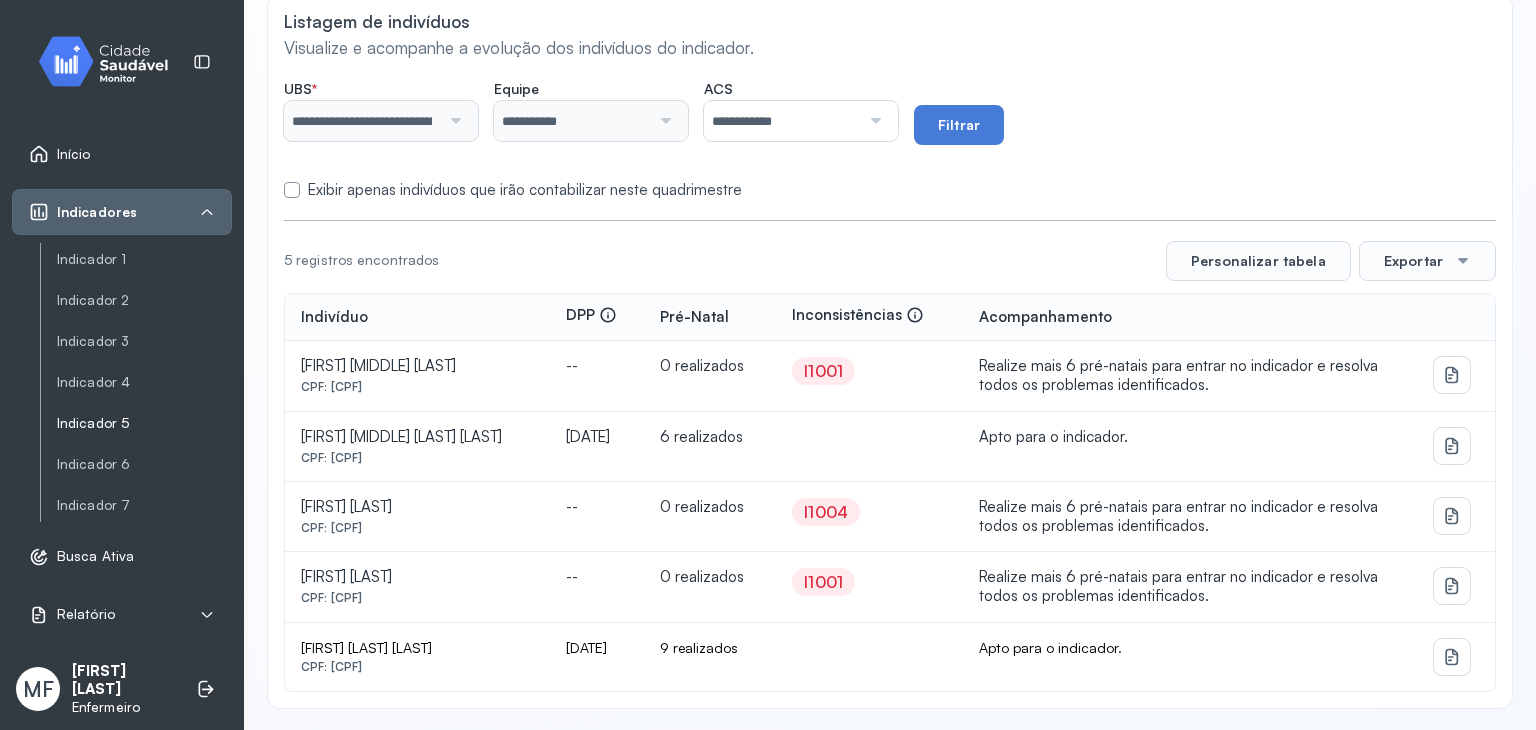 click on "Indicador 5" at bounding box center [144, 423] 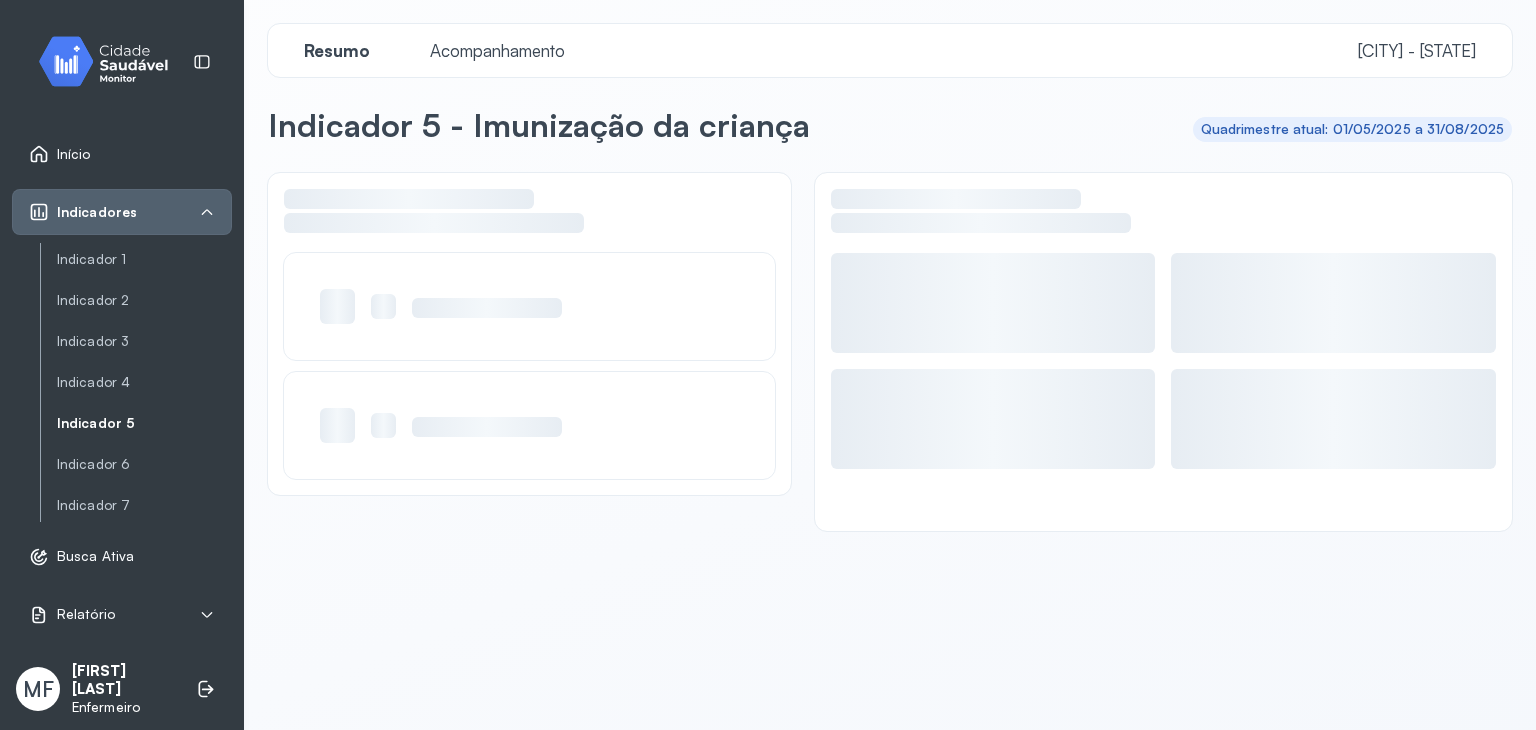 scroll, scrollTop: 0, scrollLeft: 0, axis: both 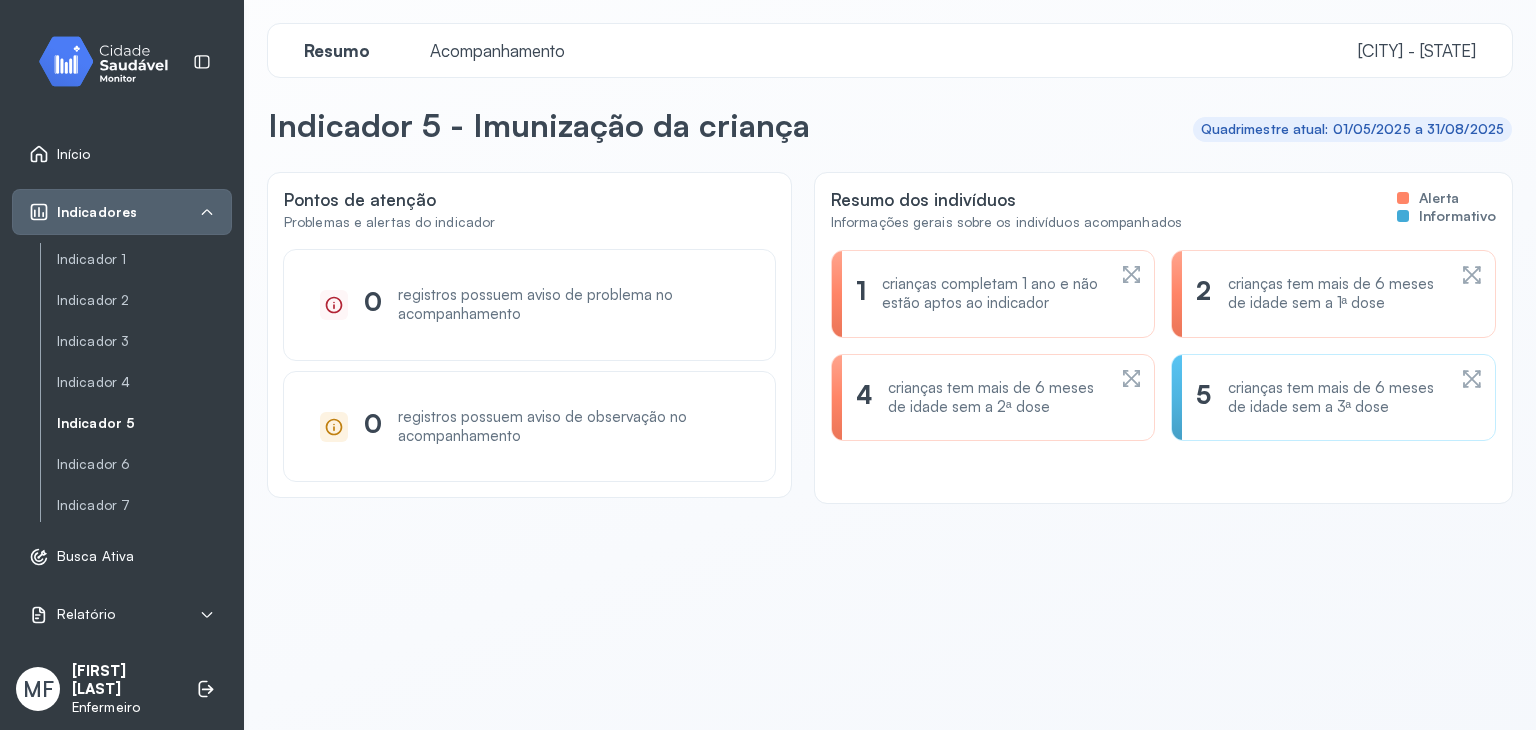 click on "Acompanhamento" at bounding box center [497, 50] 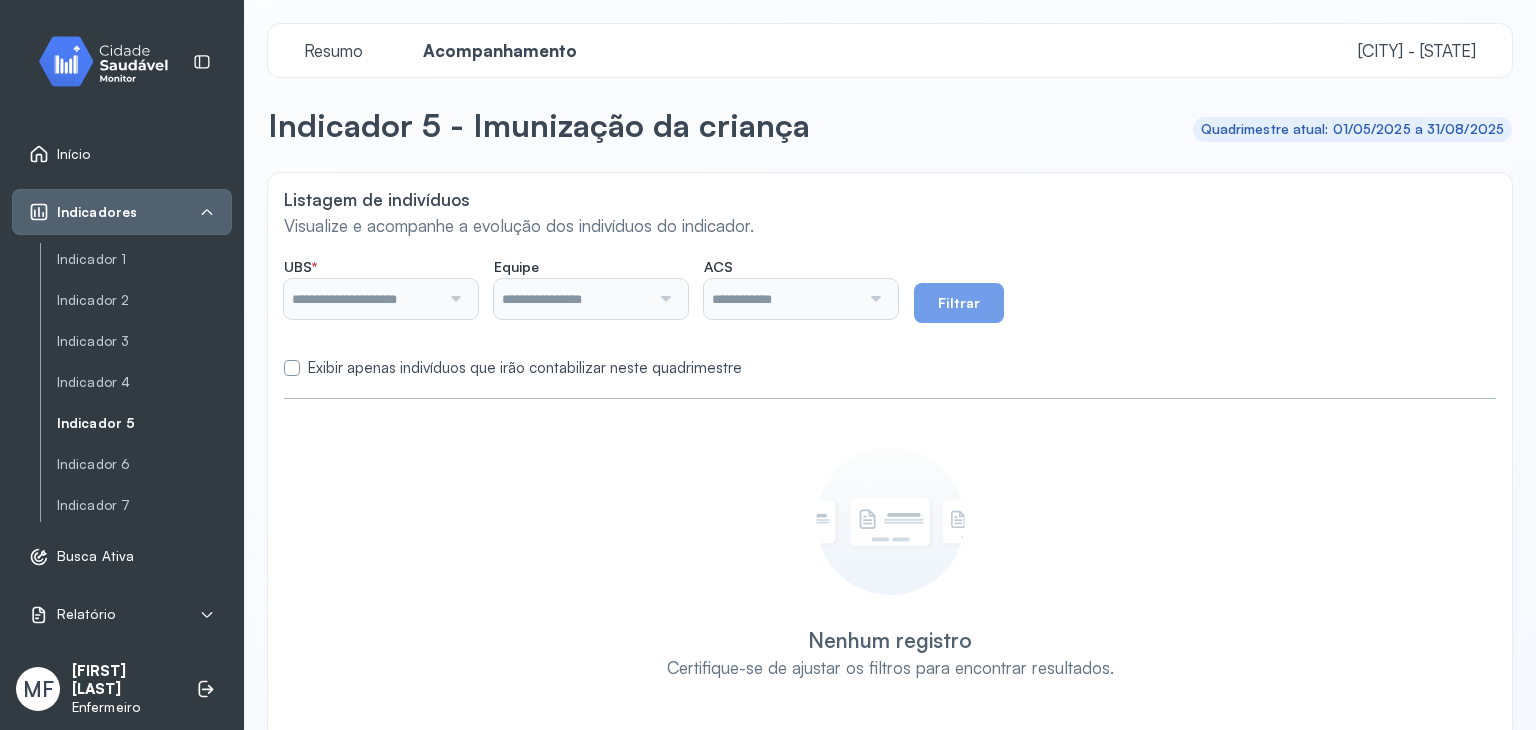 type on "**********" 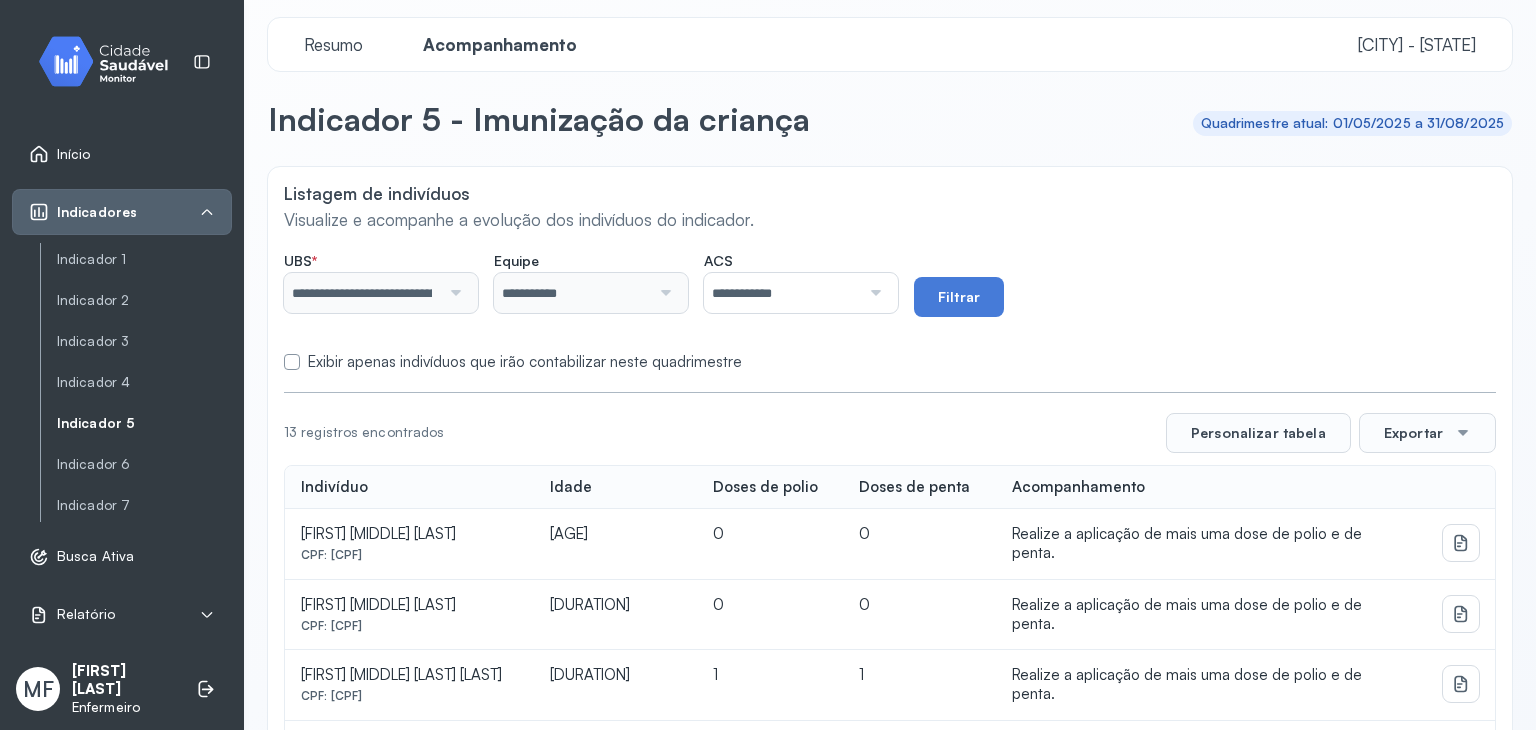 scroll, scrollTop: 0, scrollLeft: 0, axis: both 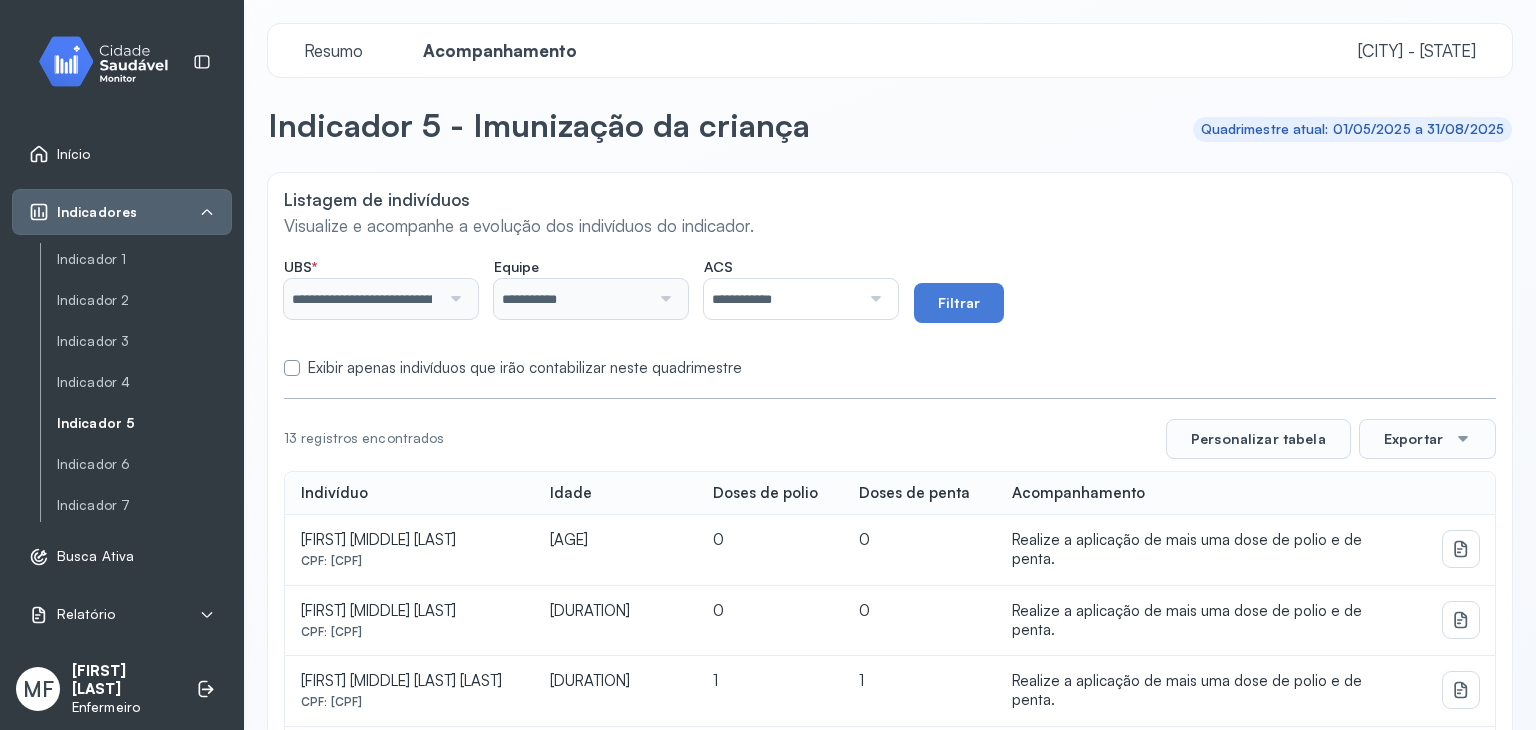 click on "**********" at bounding box center (782, 299) 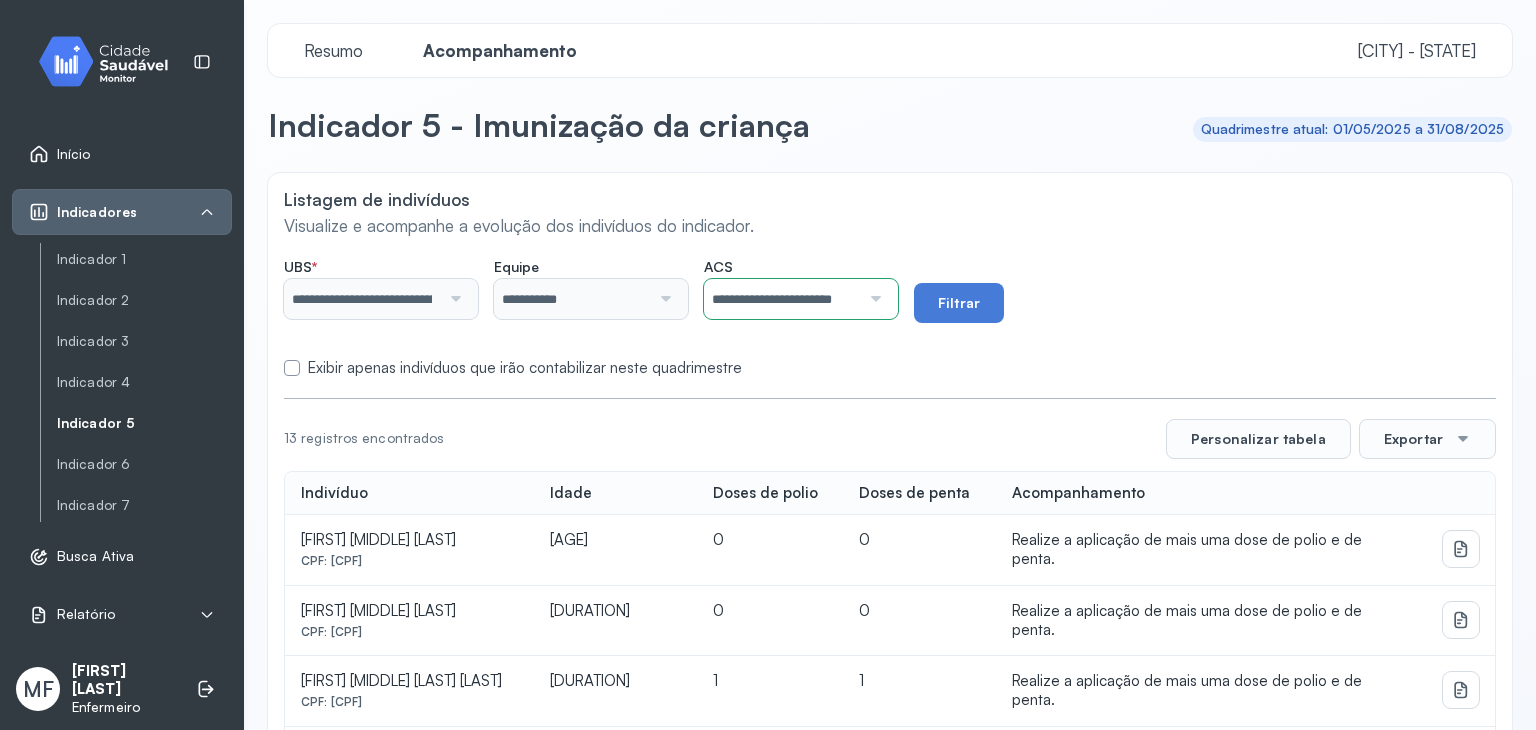 click on "**********" 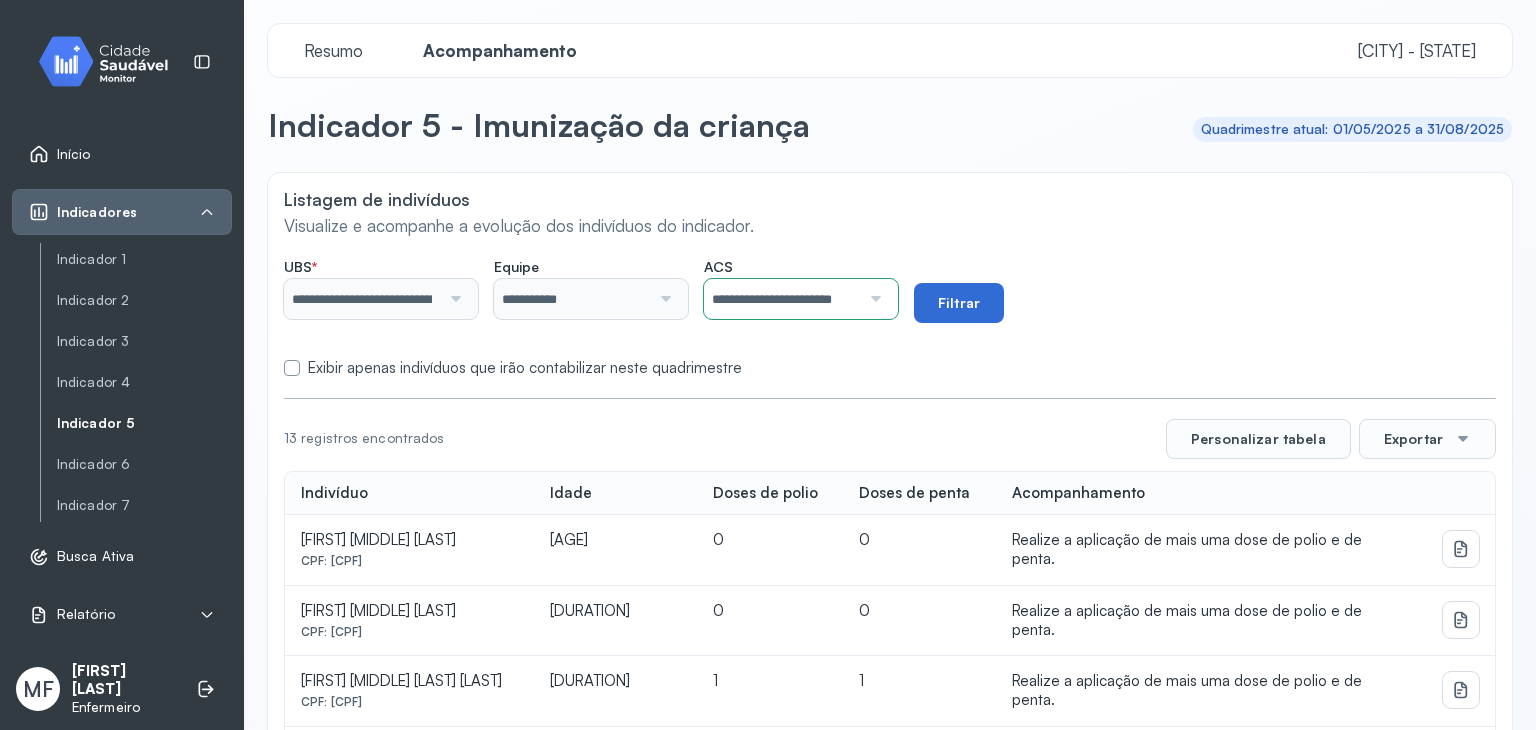 click on "Filtrar" at bounding box center [959, 303] 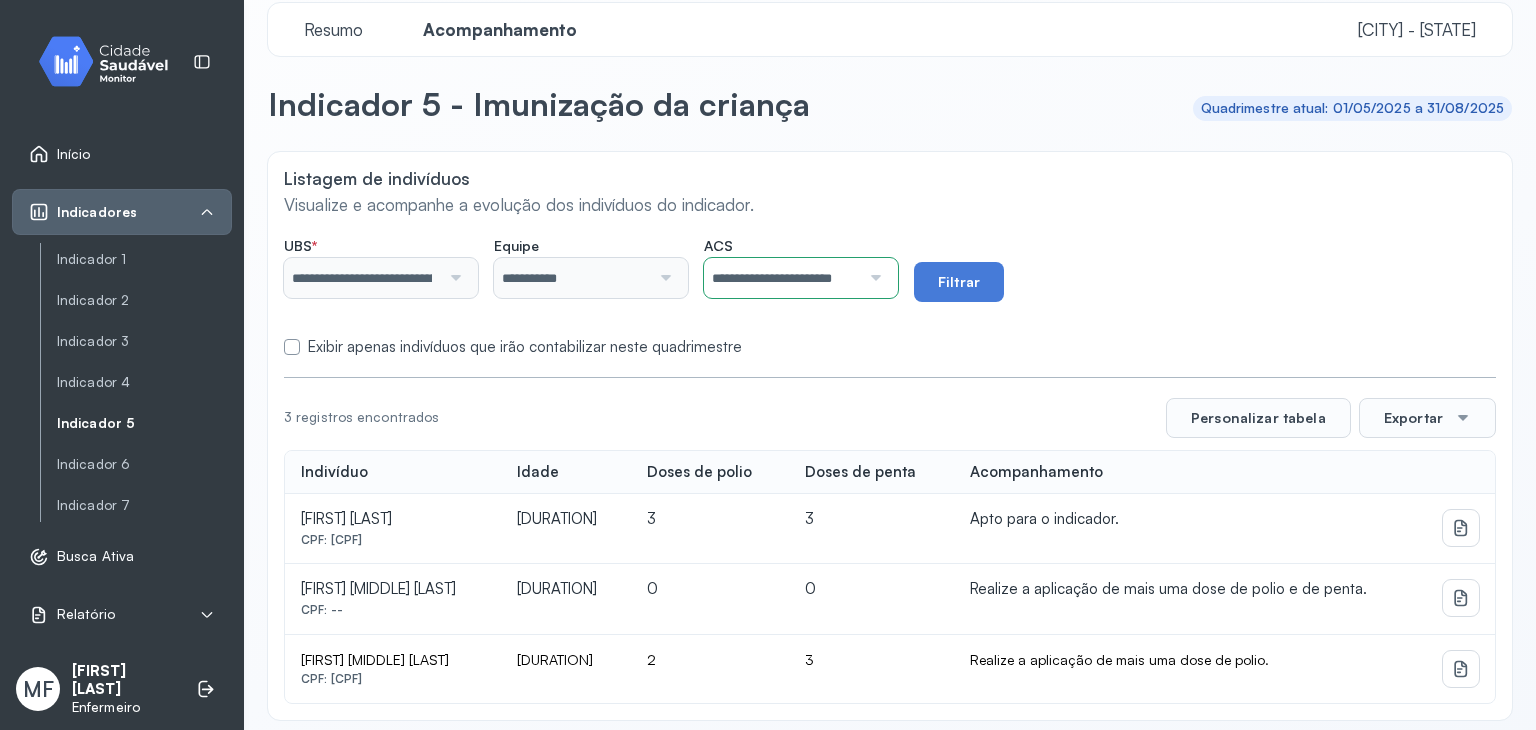 scroll, scrollTop: 33, scrollLeft: 0, axis: vertical 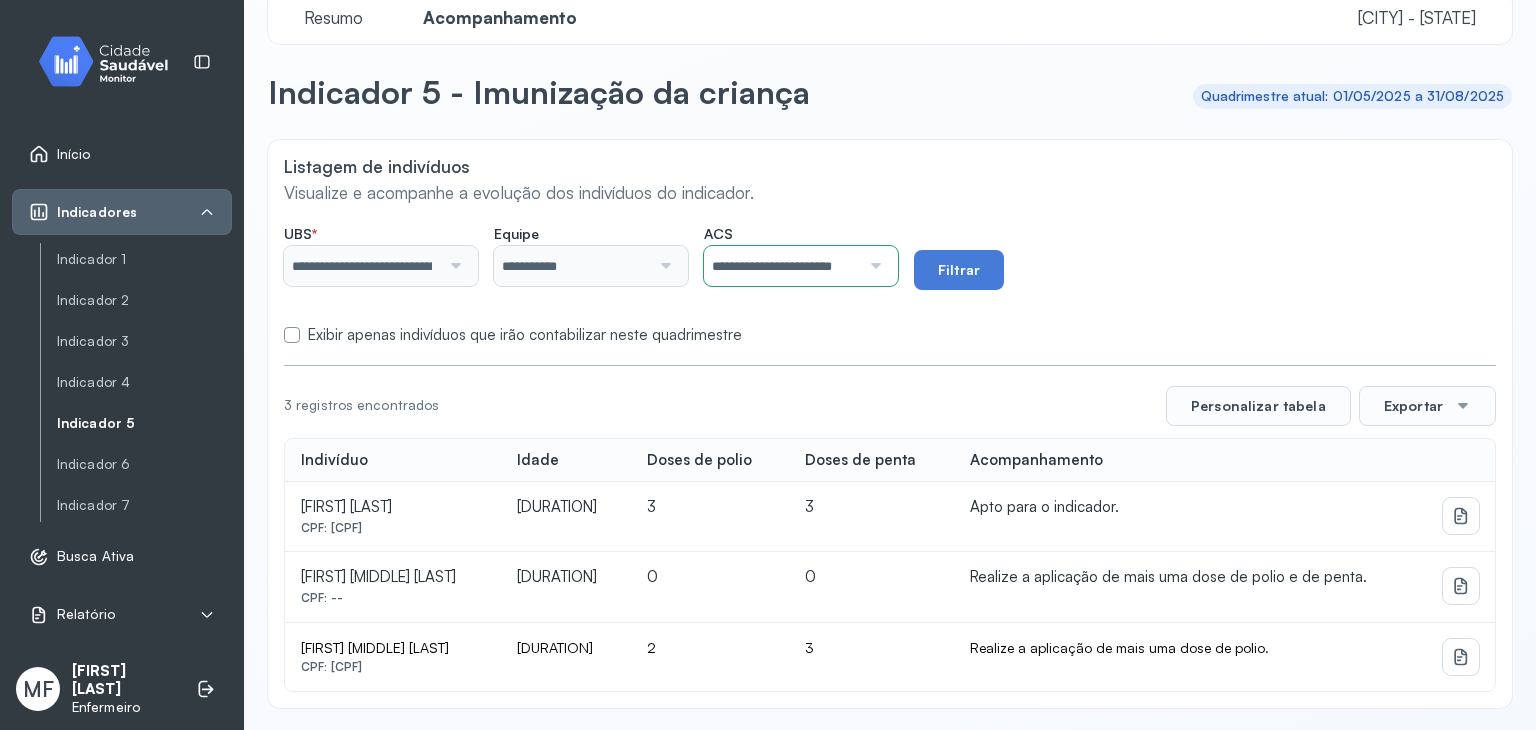 click on "**********" at bounding box center (782, 266) 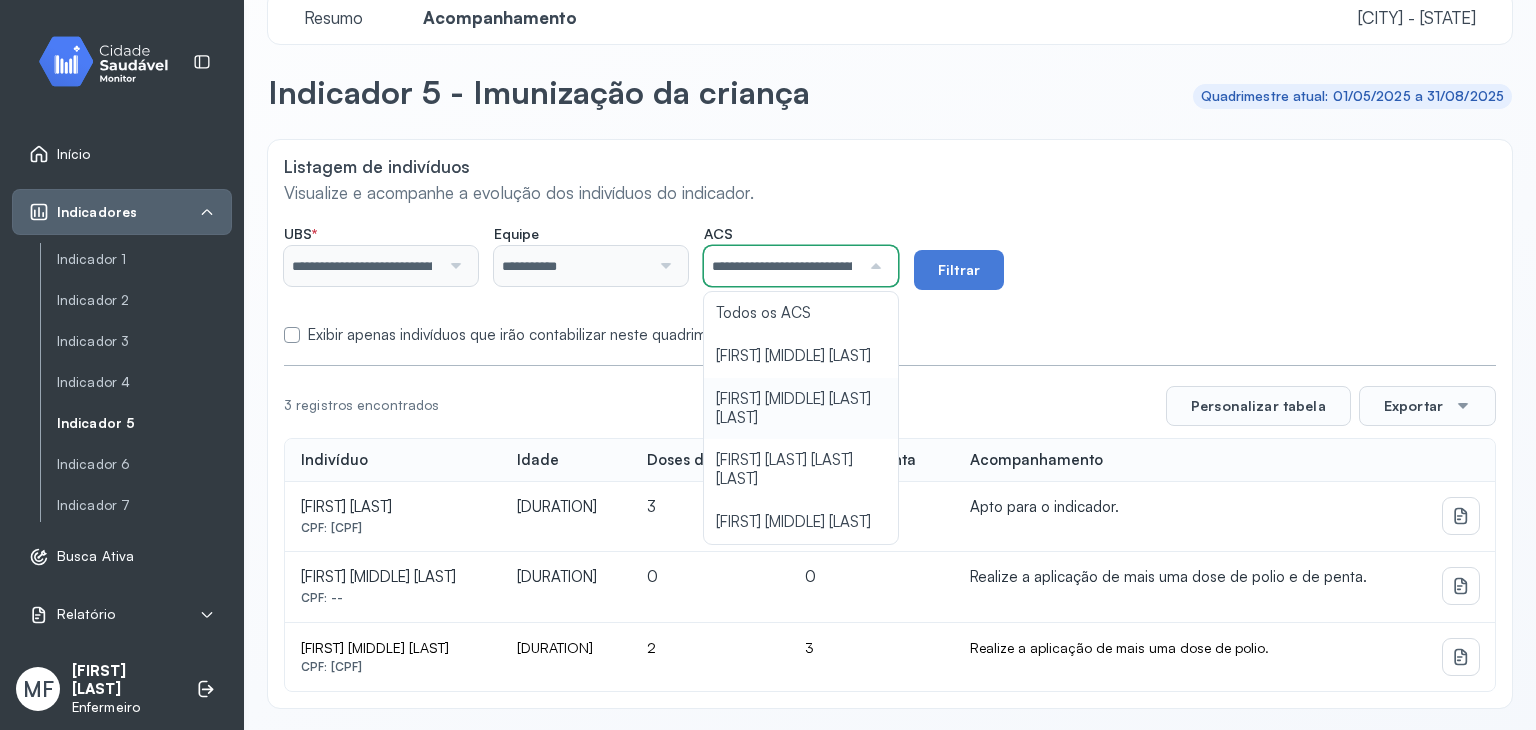 click on "**********" 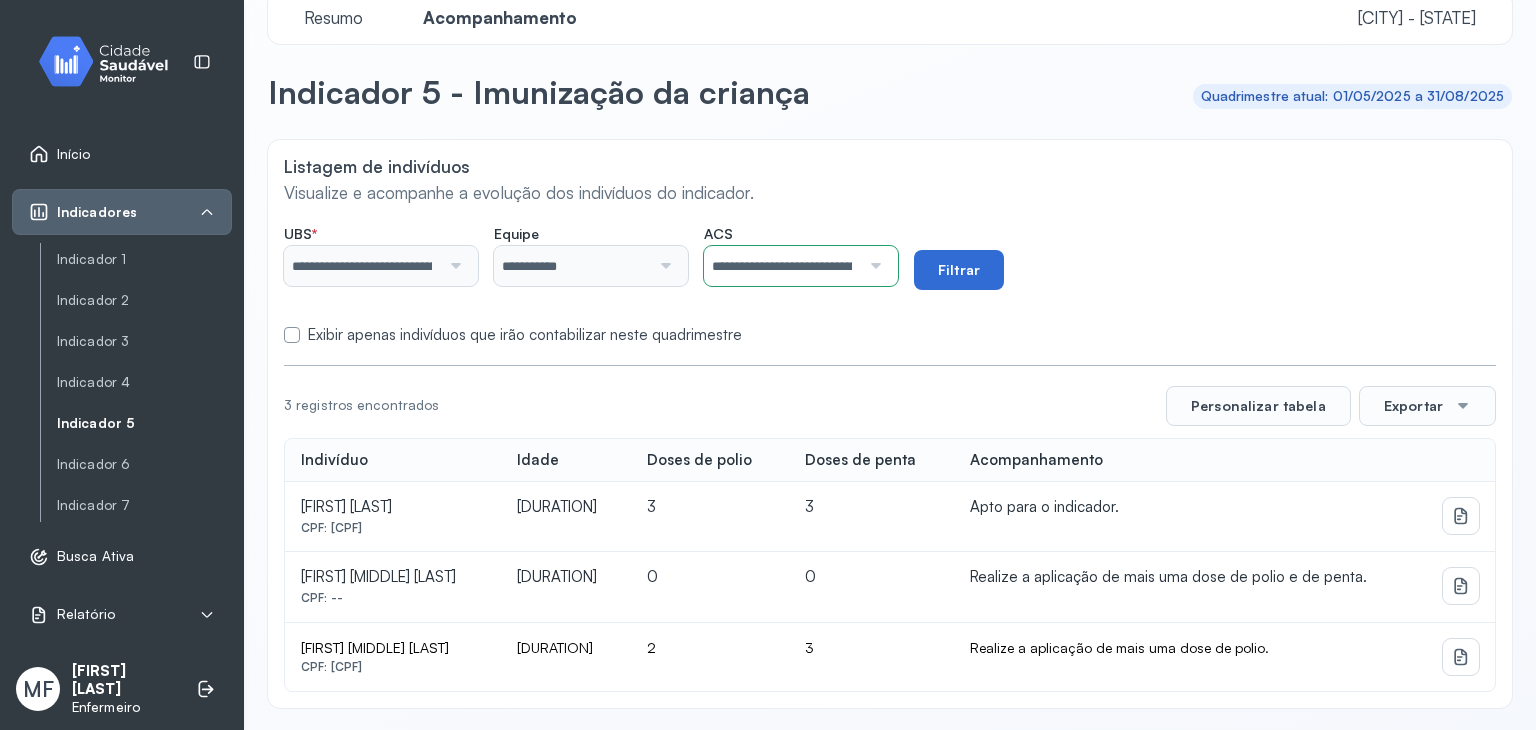 click on "Filtrar" at bounding box center (959, 270) 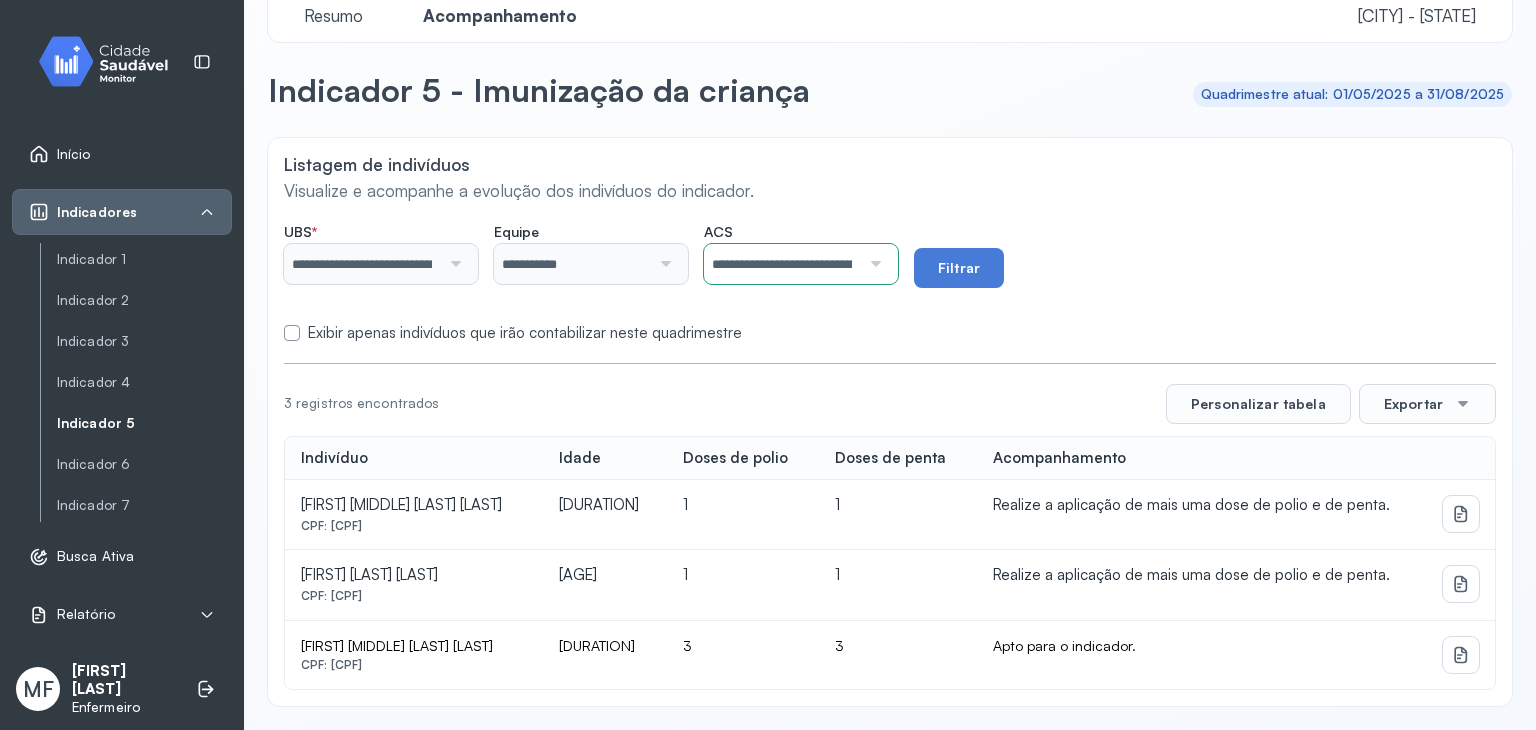 scroll, scrollTop: 70, scrollLeft: 0, axis: vertical 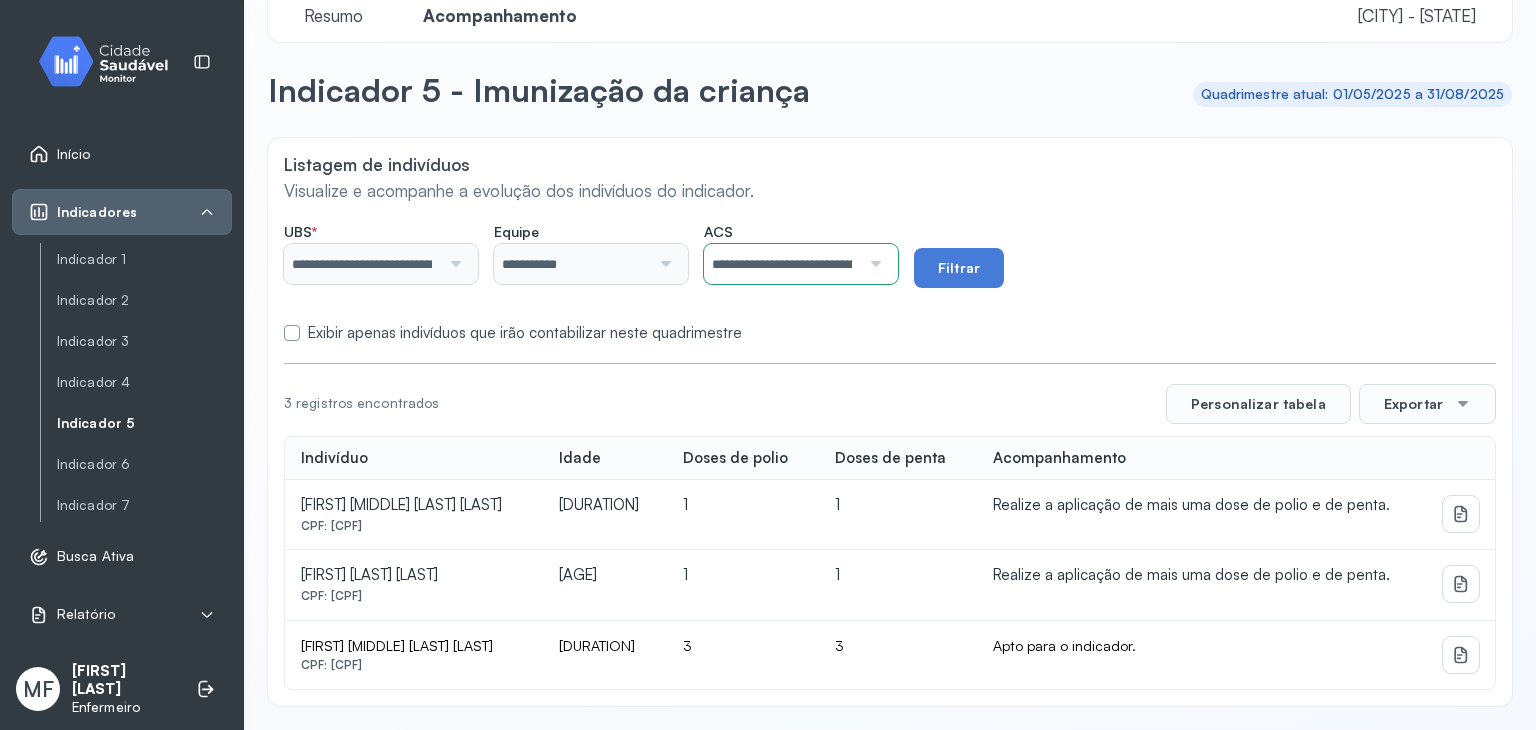 click at bounding box center (873, 264) 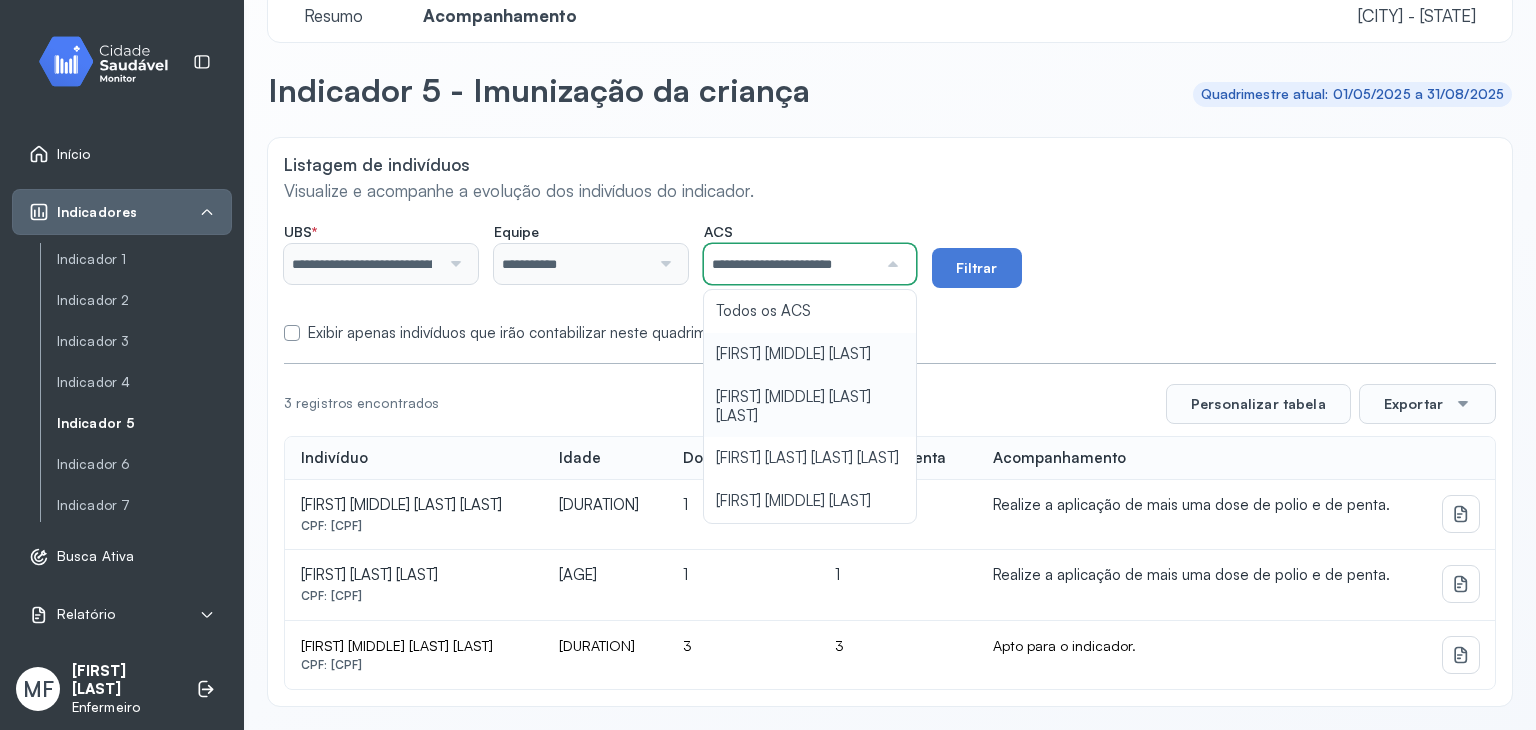 click on "**********" 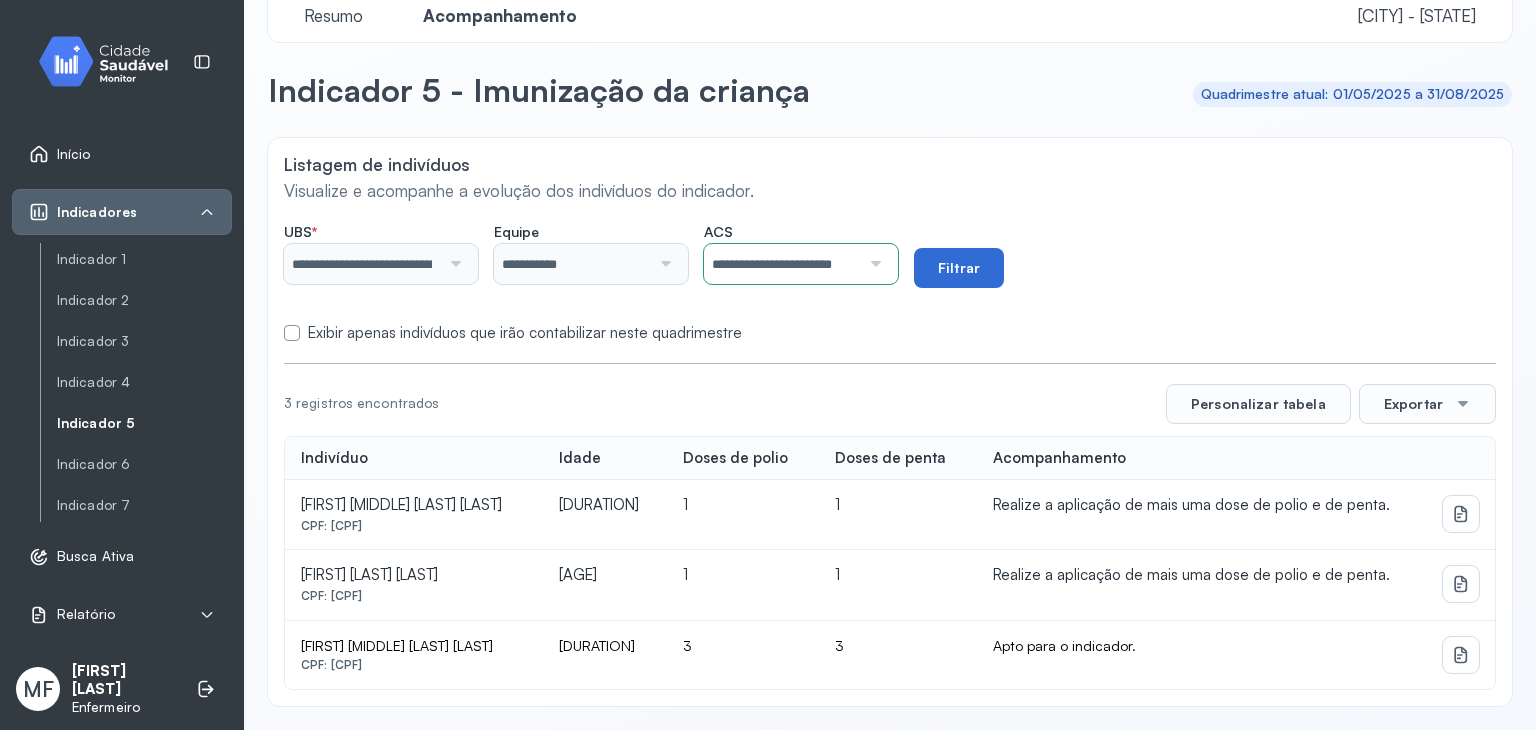 click on "Filtrar" at bounding box center (959, 268) 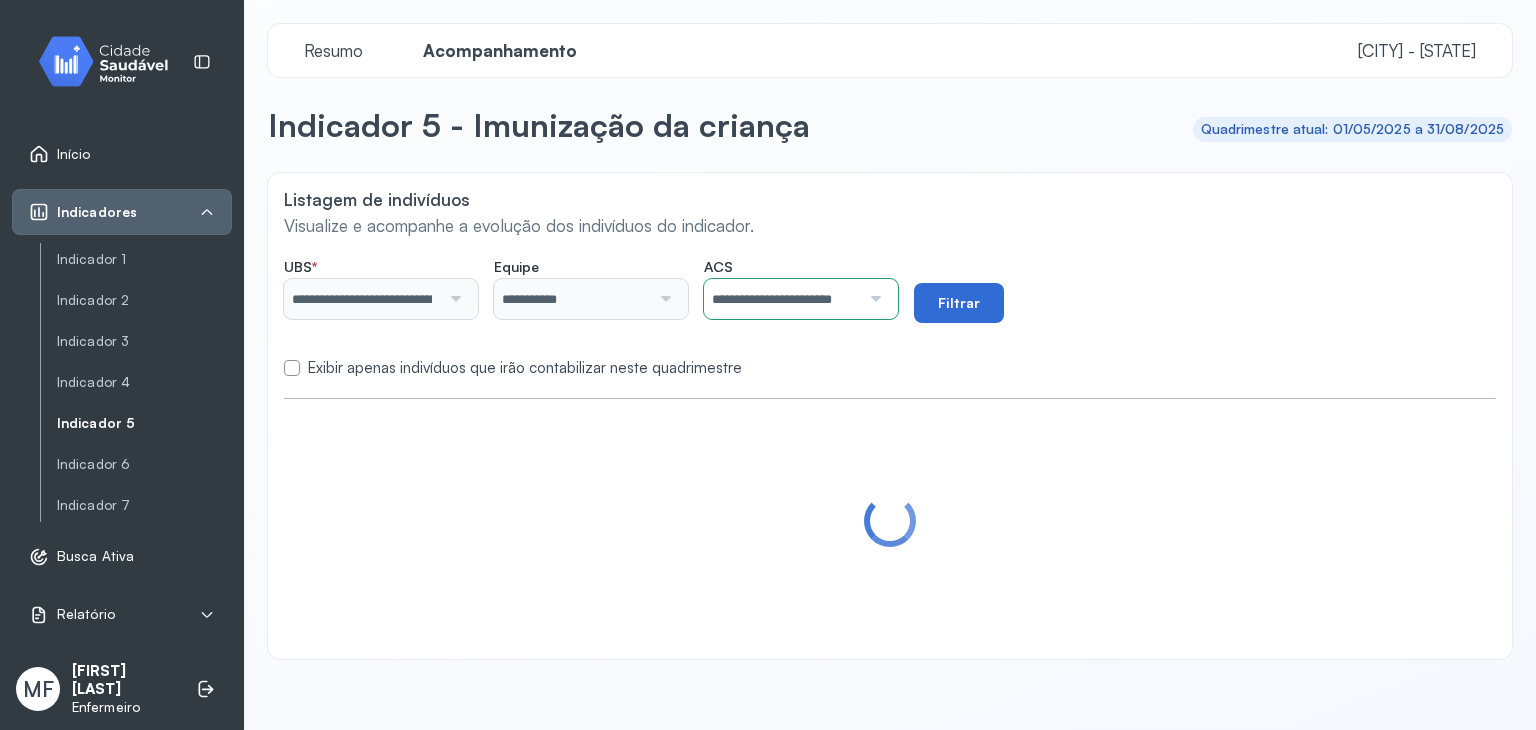 scroll, scrollTop: 0, scrollLeft: 0, axis: both 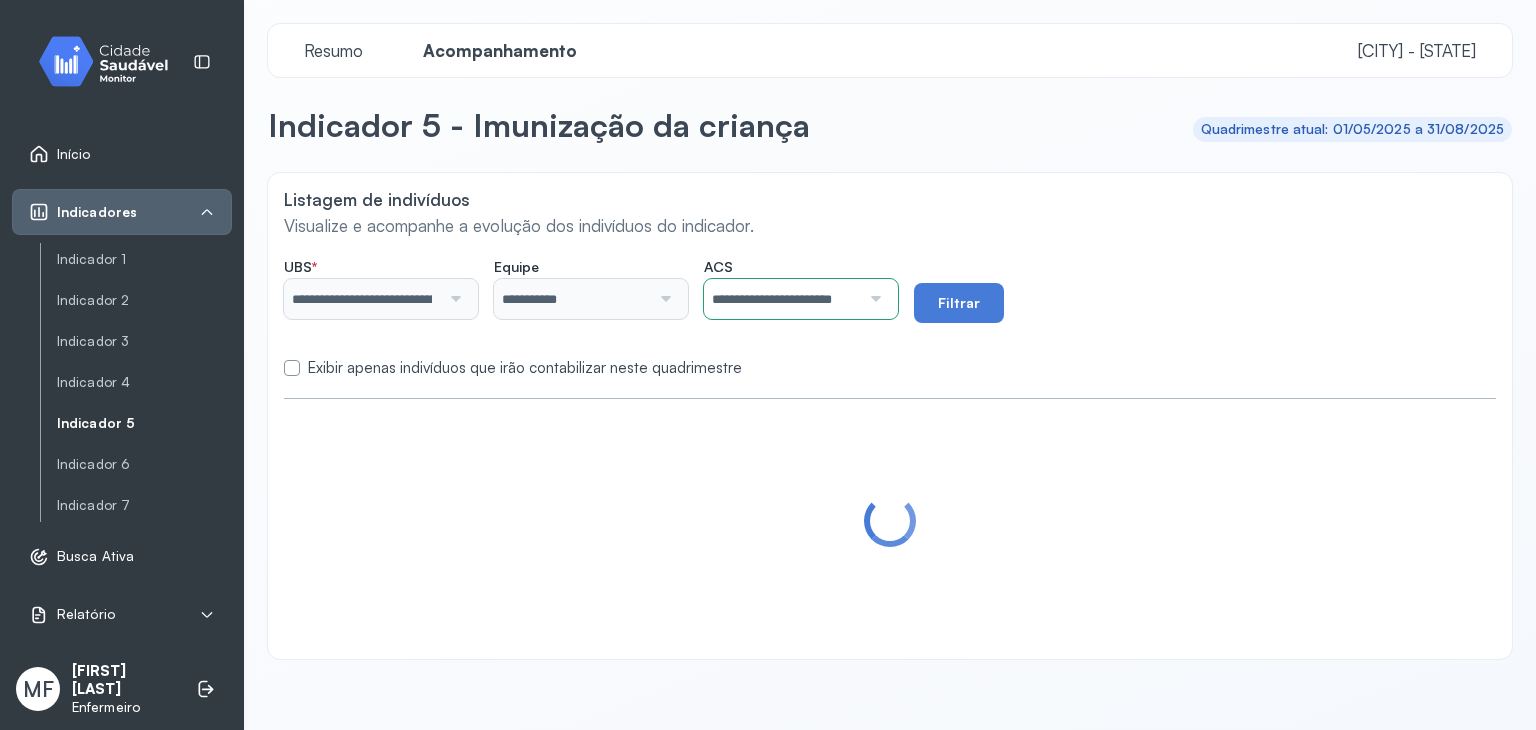 click on "**********" 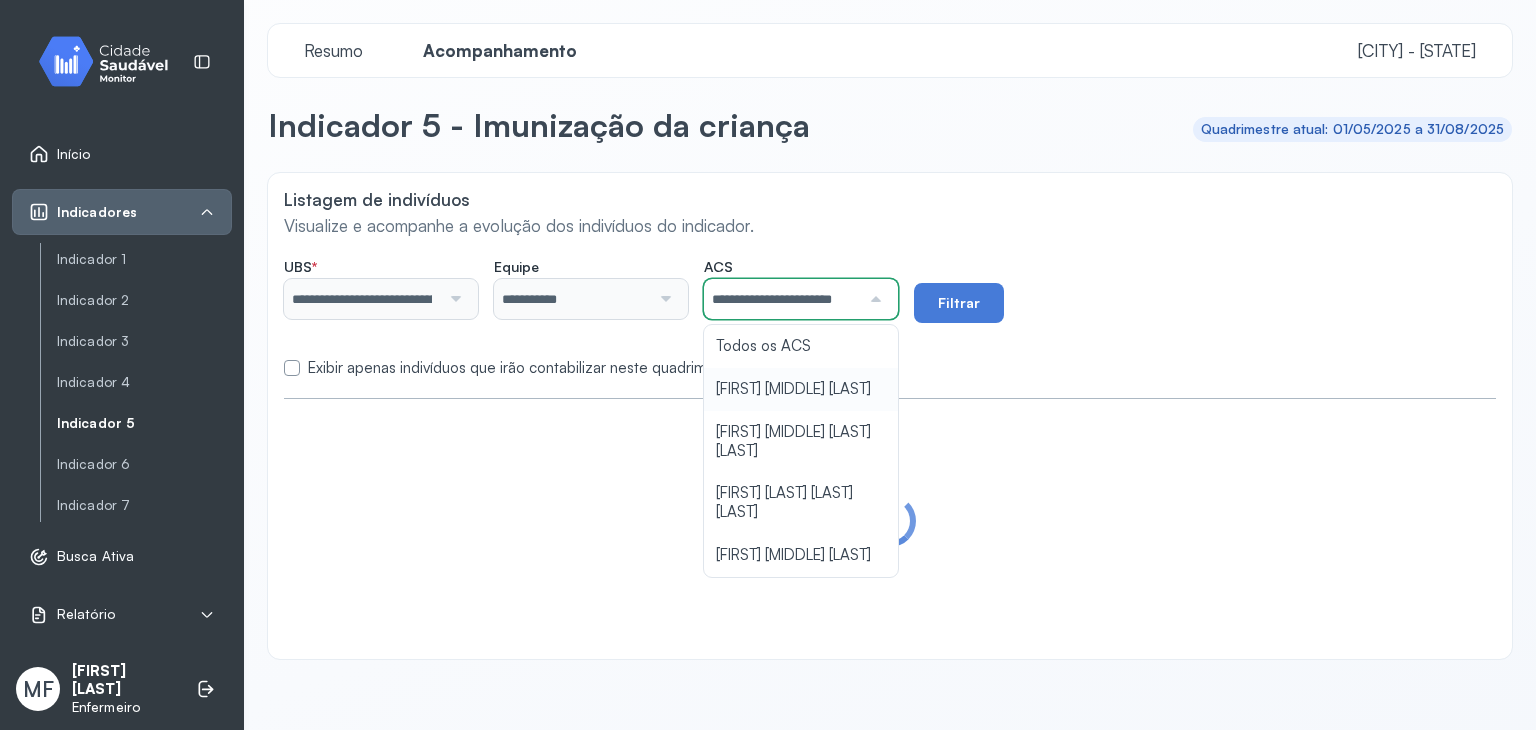 scroll, scrollTop: 0, scrollLeft: 28, axis: horizontal 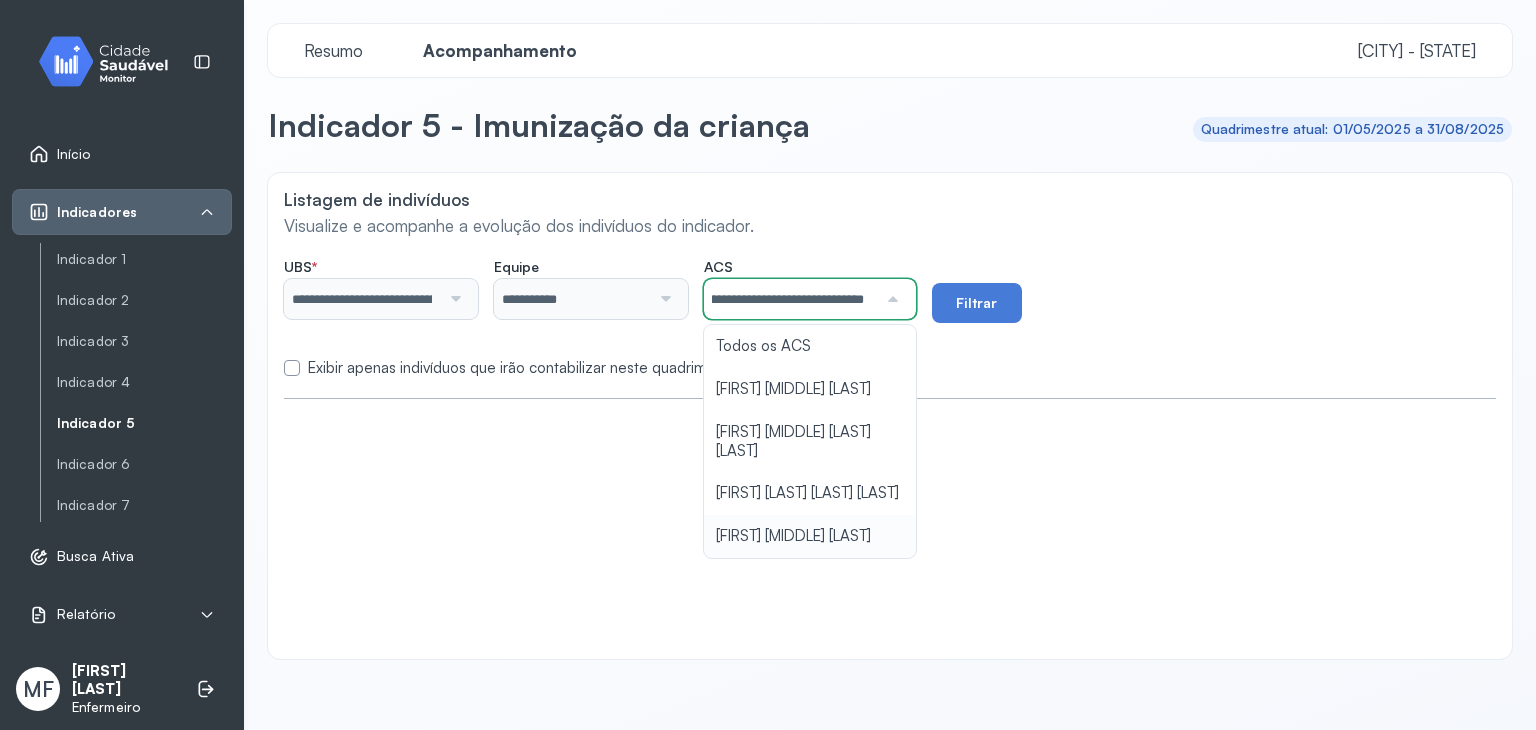 click on "**********" 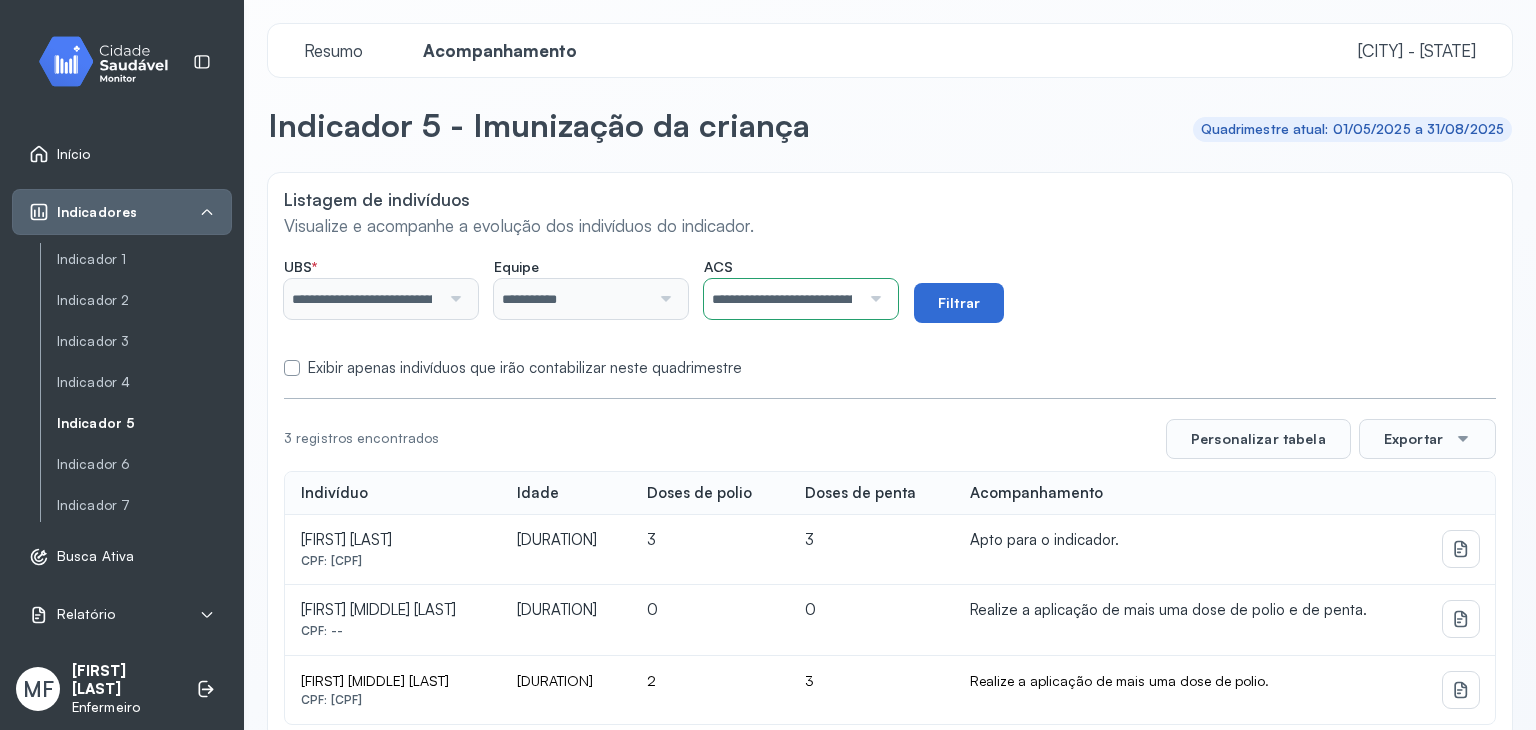 click on "Filtrar" at bounding box center (959, 303) 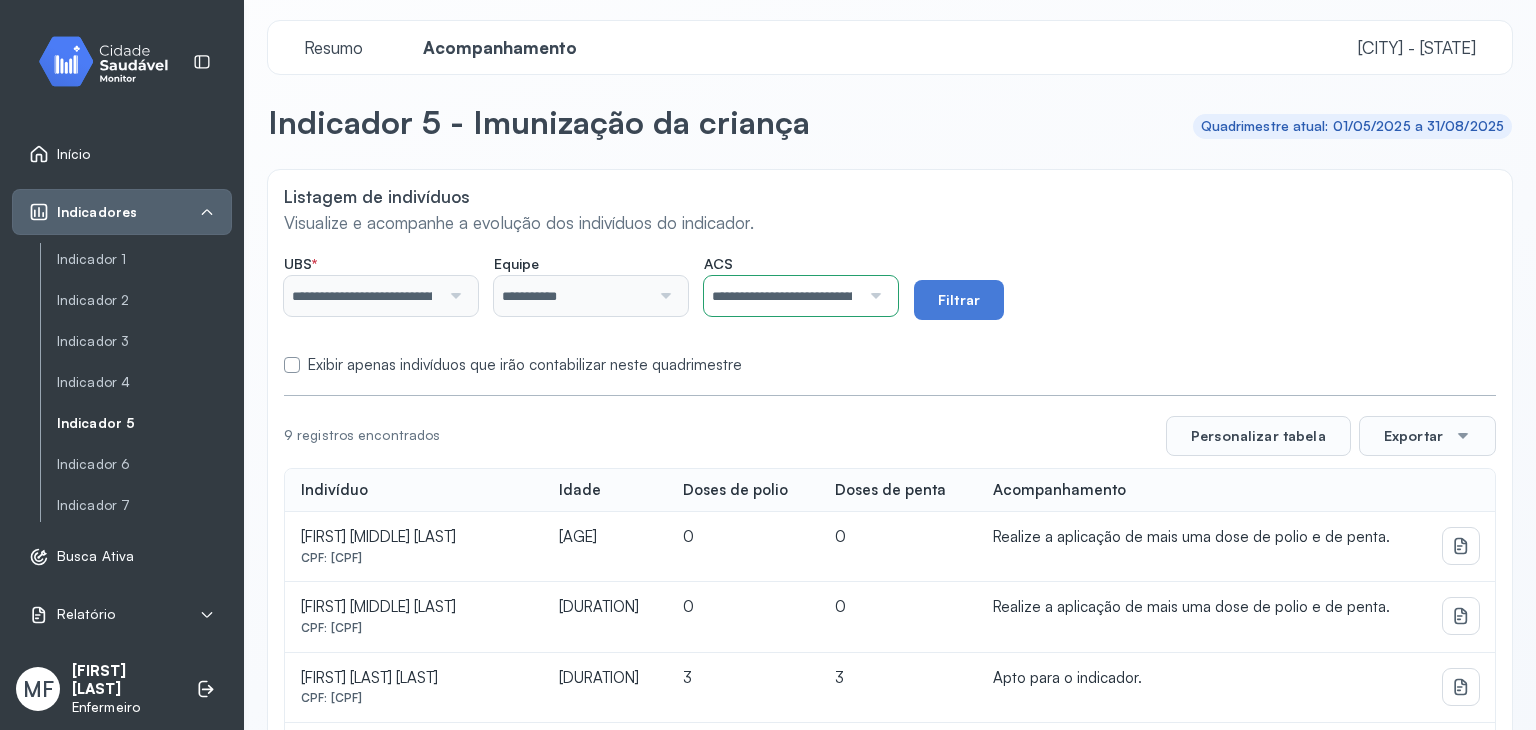 scroll, scrollTop: 0, scrollLeft: 0, axis: both 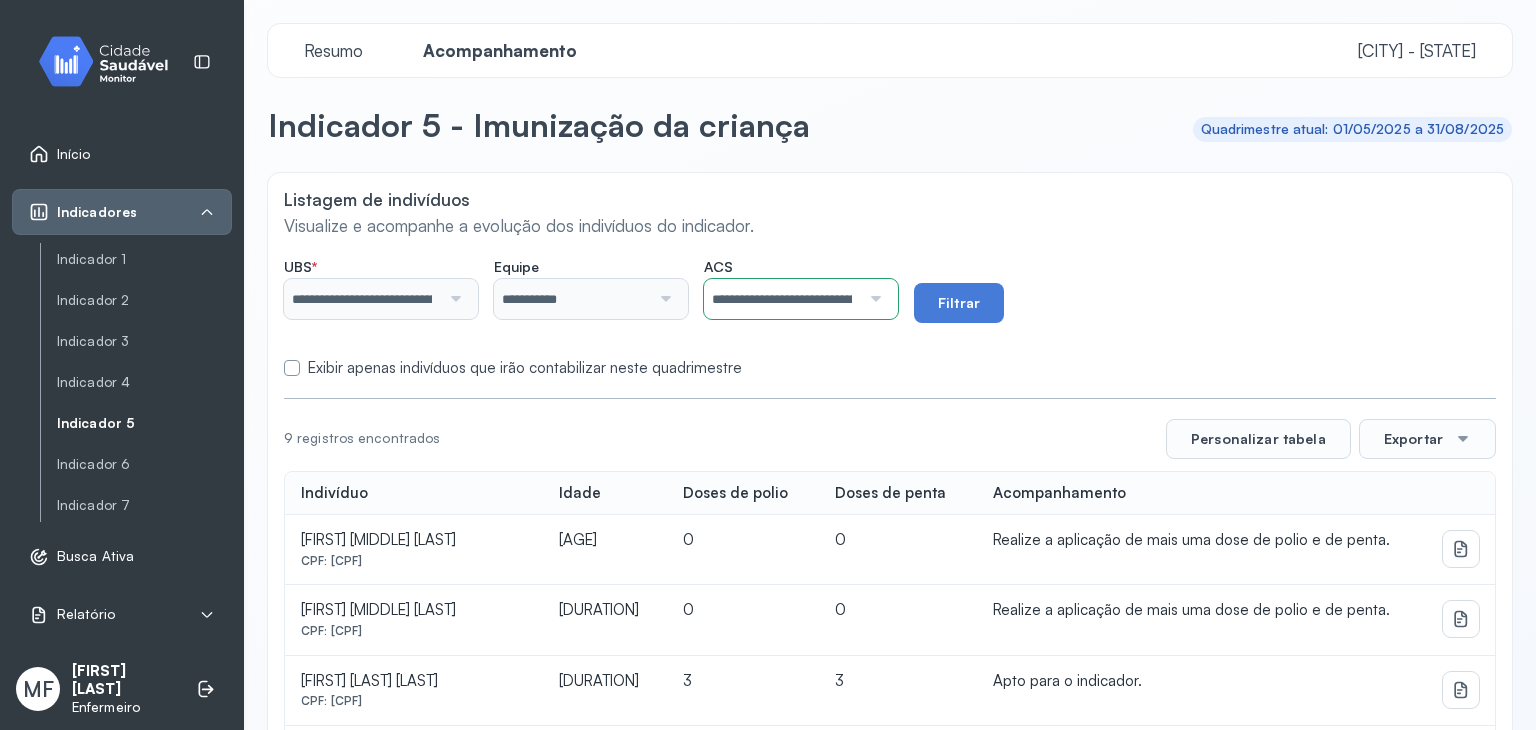 click on "**********" at bounding box center [782, 299] 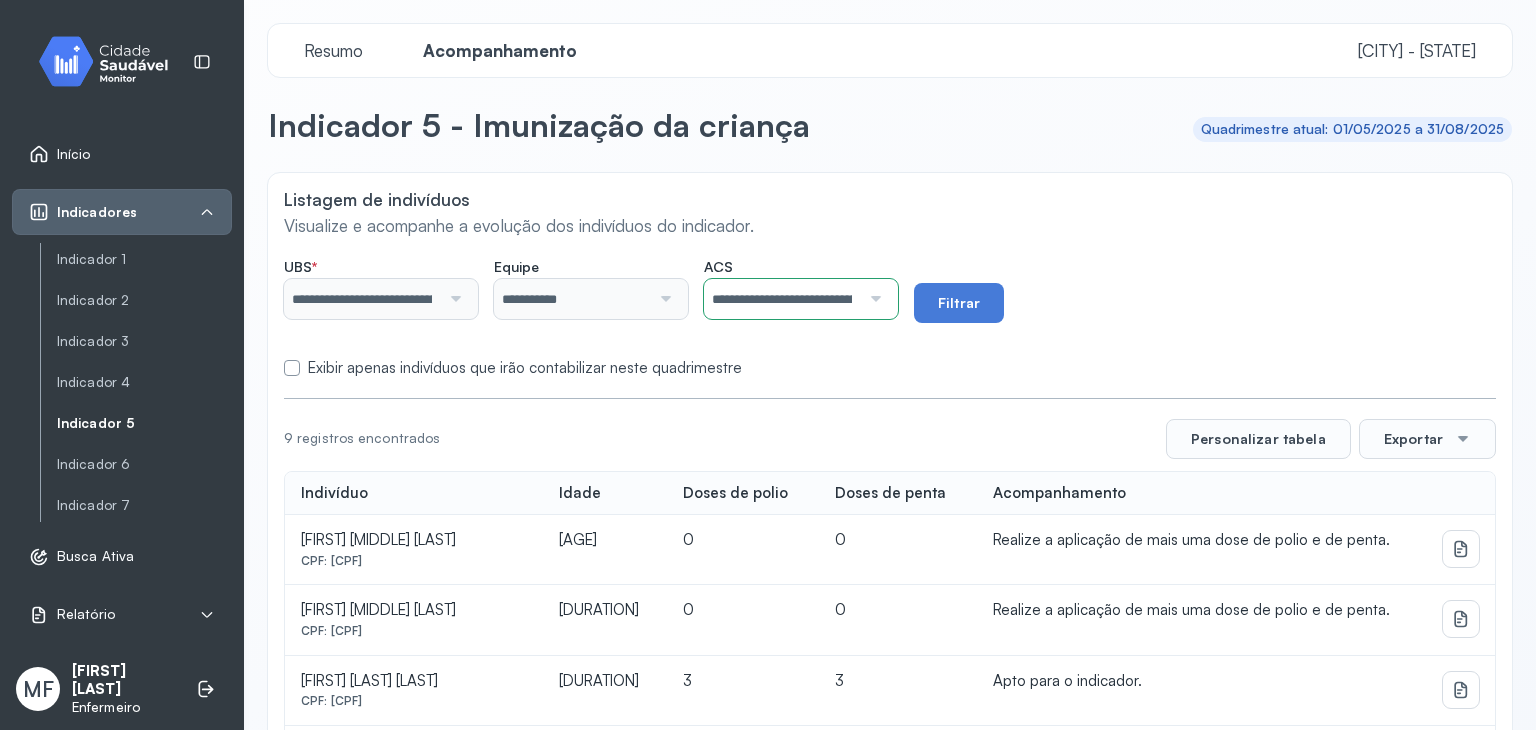 click on "Exibir apenas indivíduos que irão contabilizar neste quadrimestre" at bounding box center (525, 368) 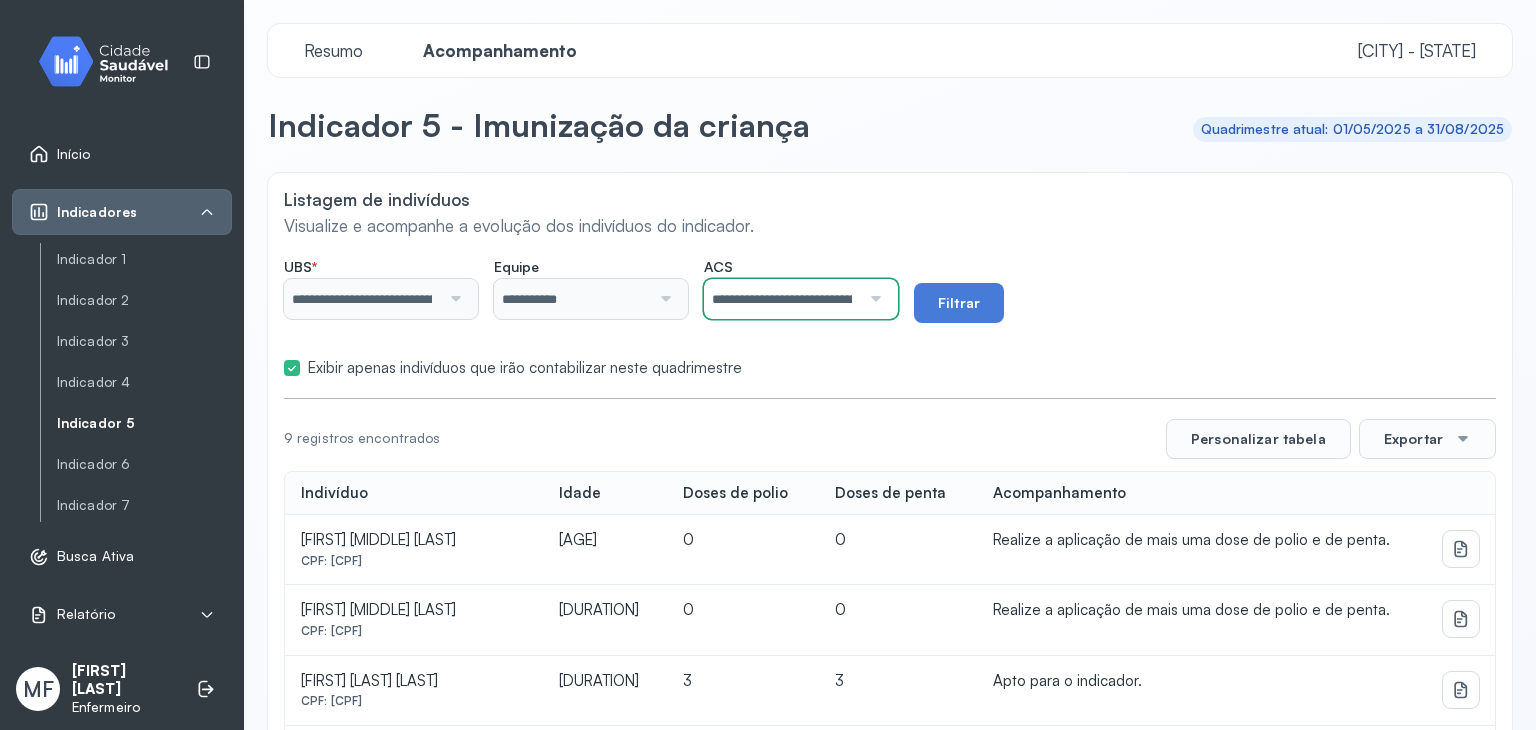 click on "**********" at bounding box center (782, 299) 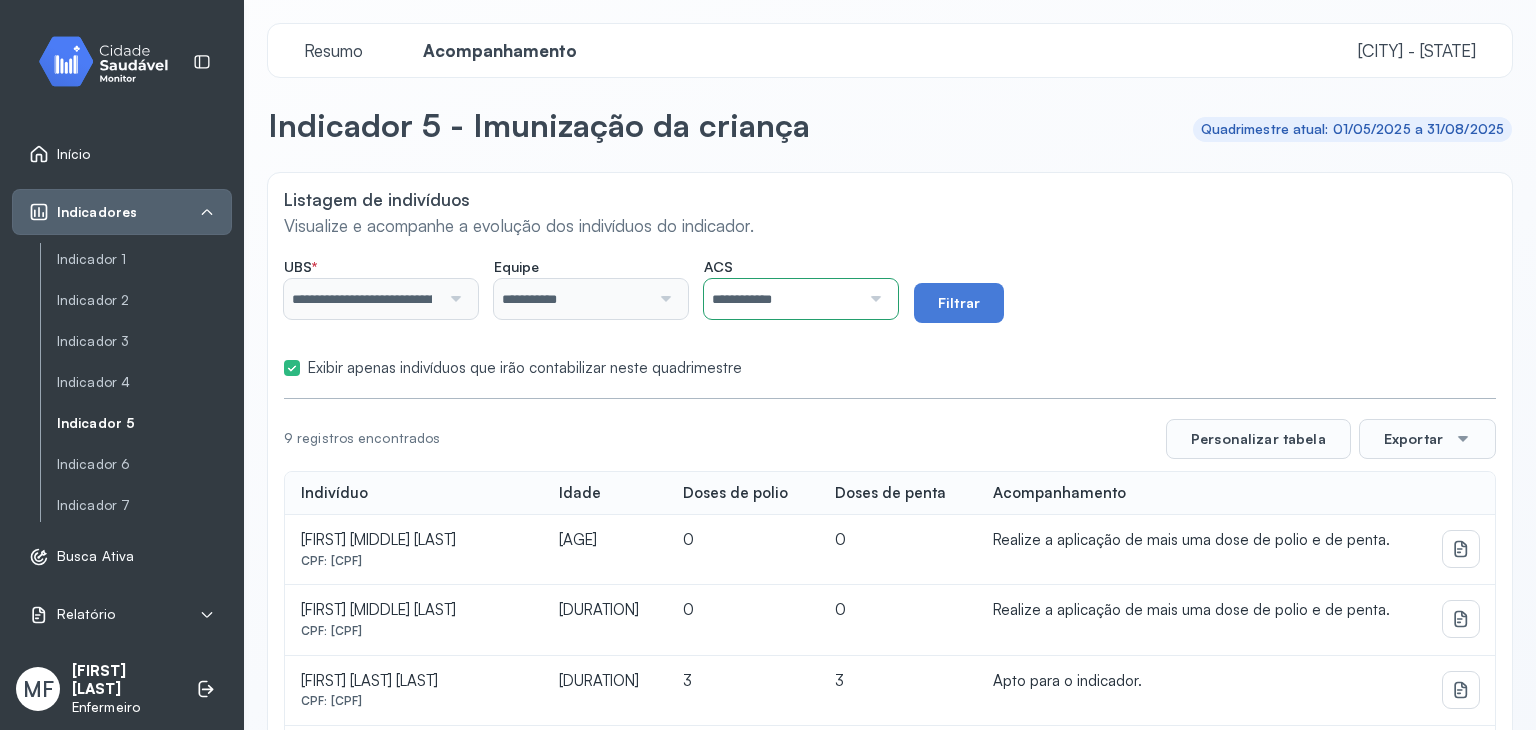 drag, startPoint x: 816, startPoint y: 334, endPoint x: 831, endPoint y: 328, distance: 16.155495 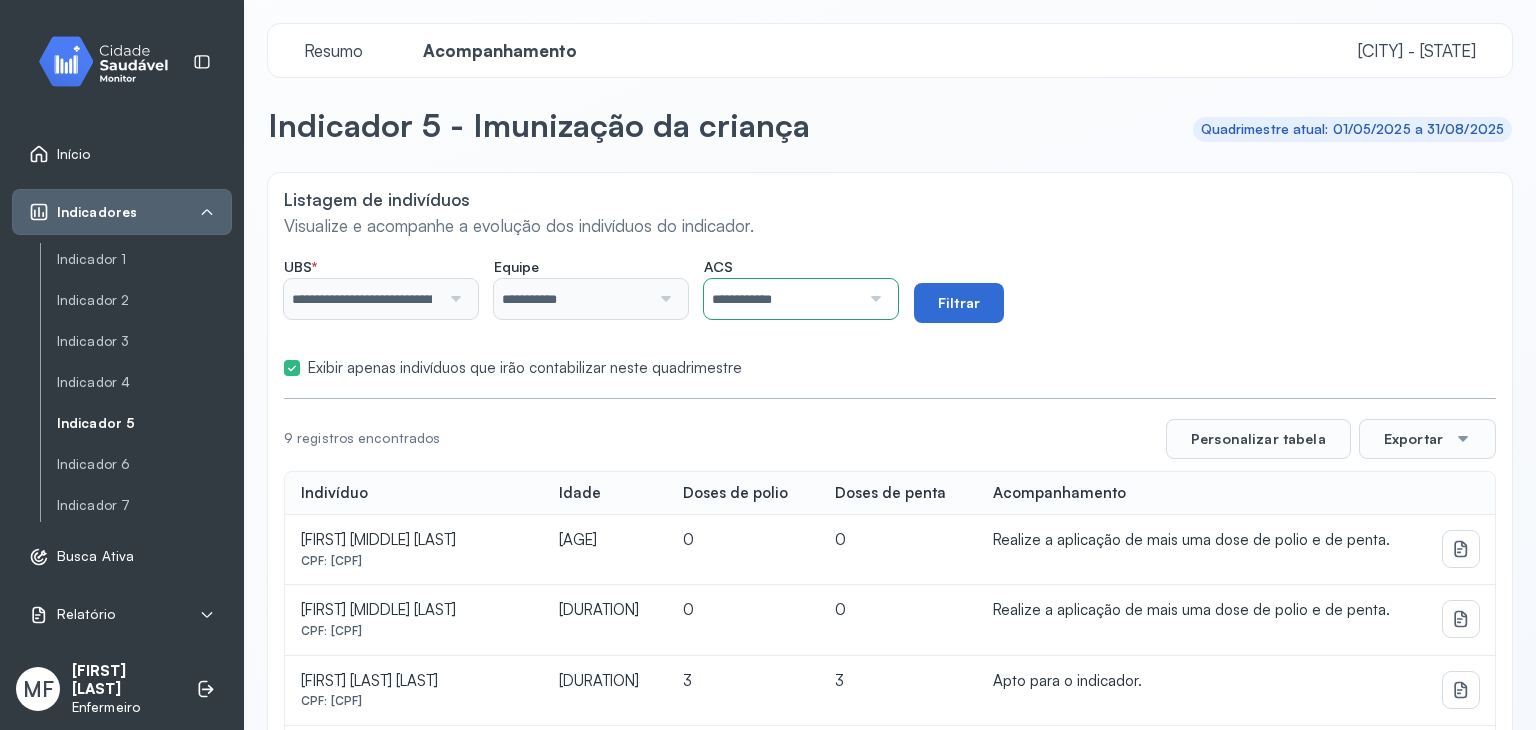 click on "Filtrar" at bounding box center [959, 303] 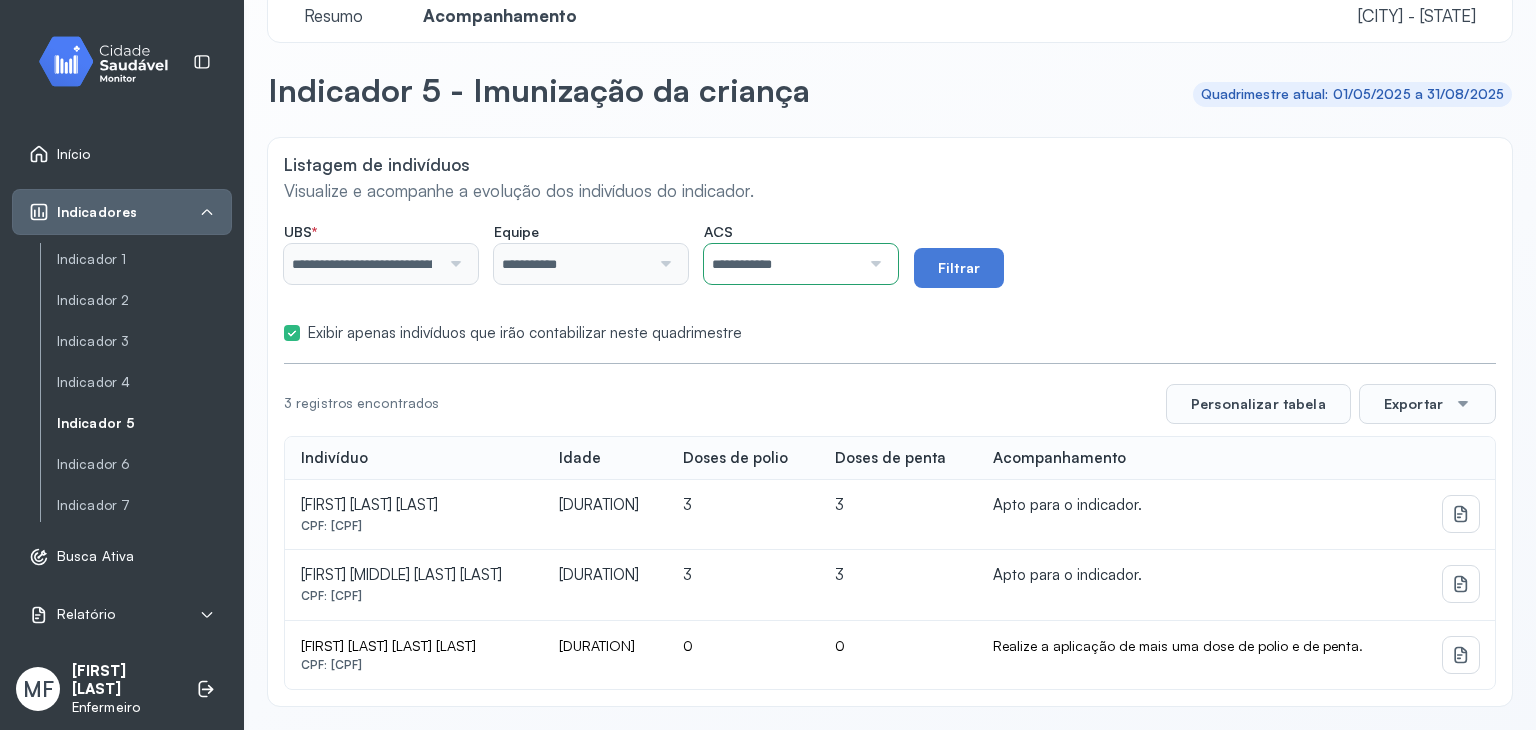 scroll, scrollTop: 72, scrollLeft: 0, axis: vertical 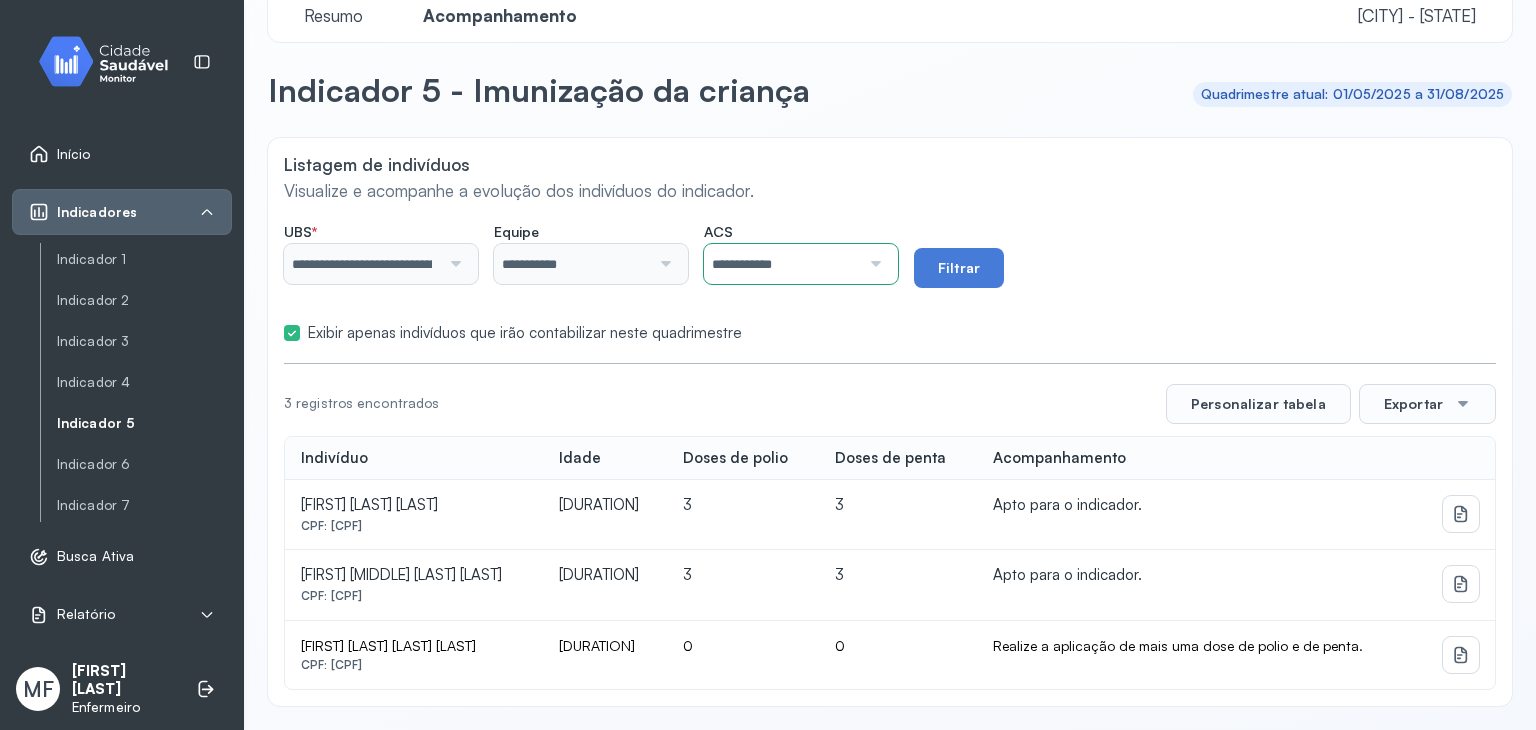 click at bounding box center (873, 264) 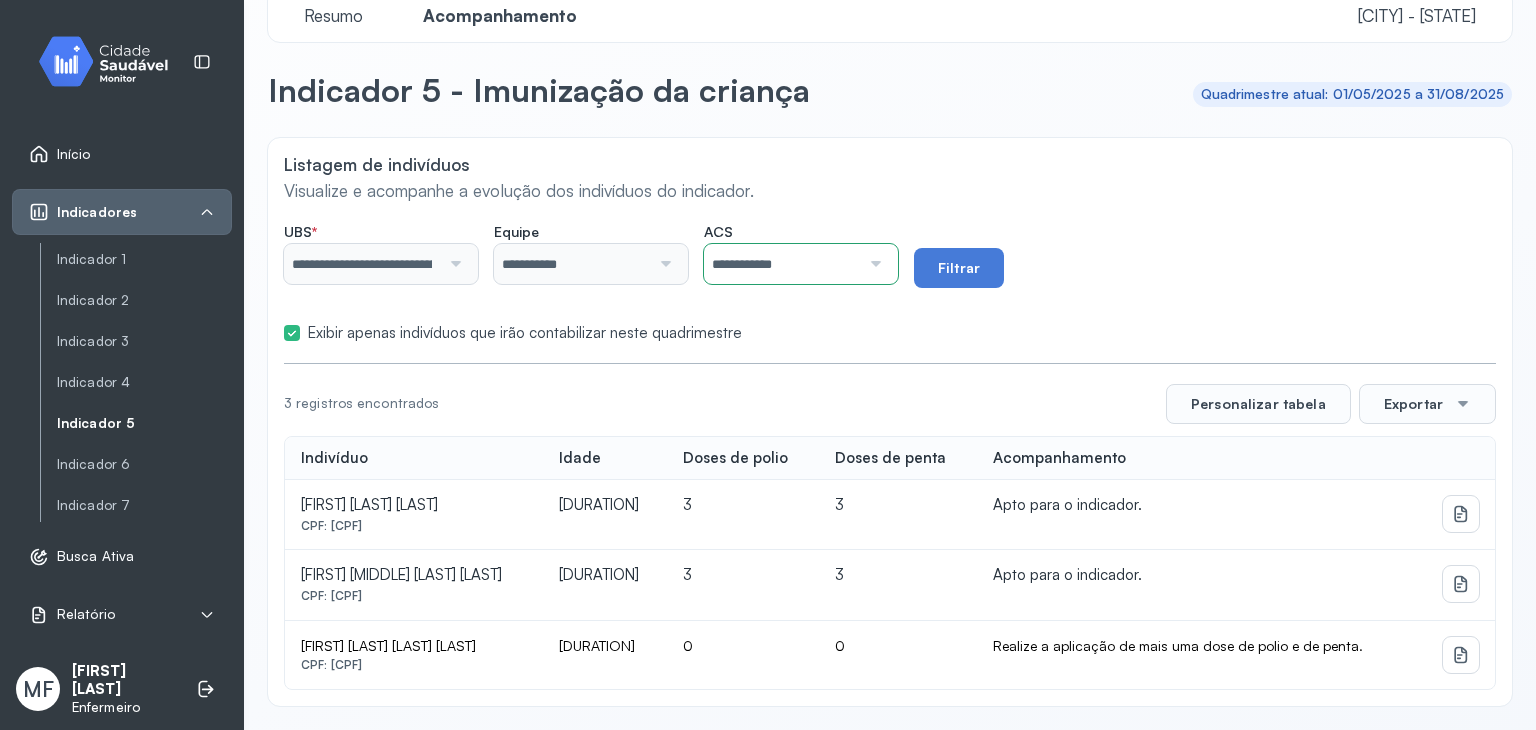 click on "**********" at bounding box center (890, 278) 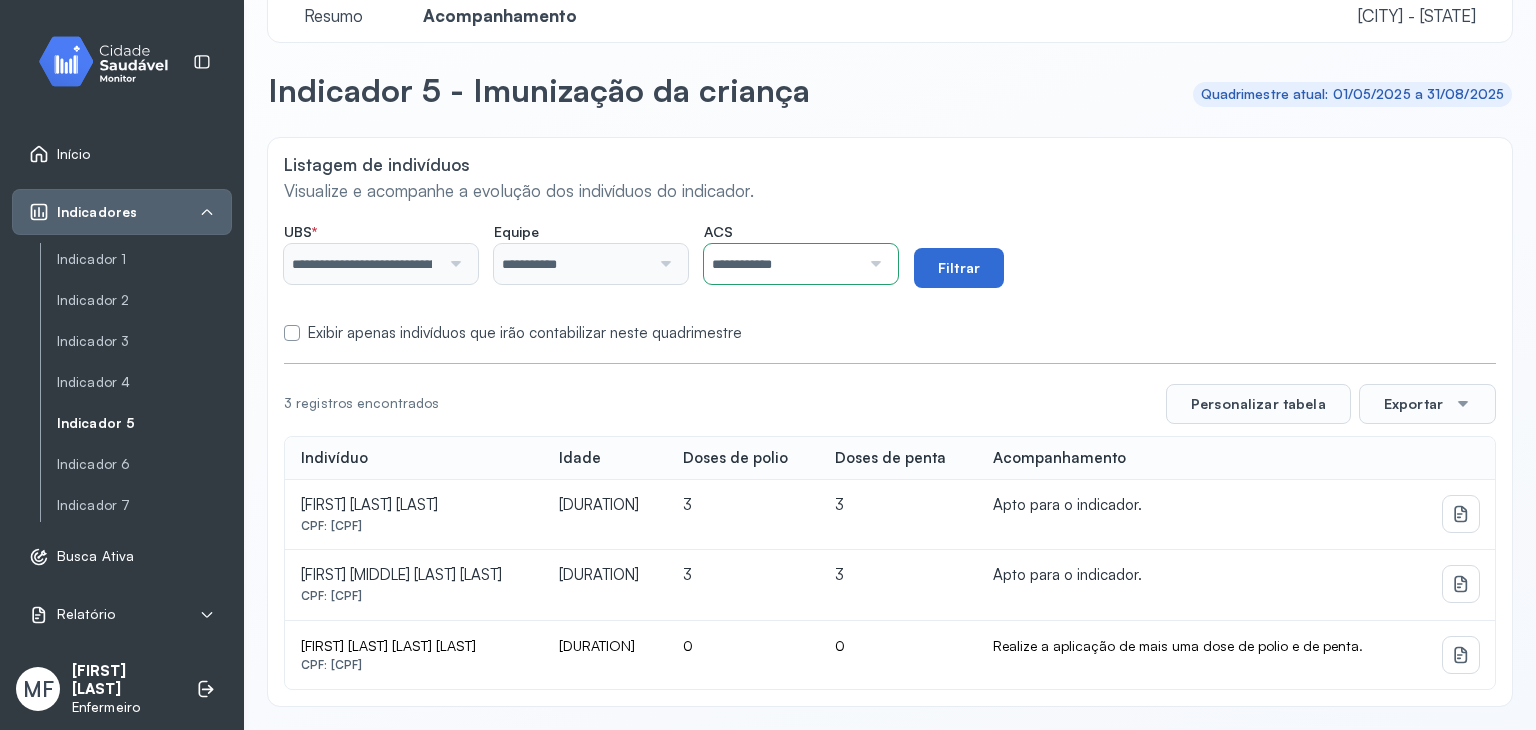 click on "Filtrar" at bounding box center (959, 268) 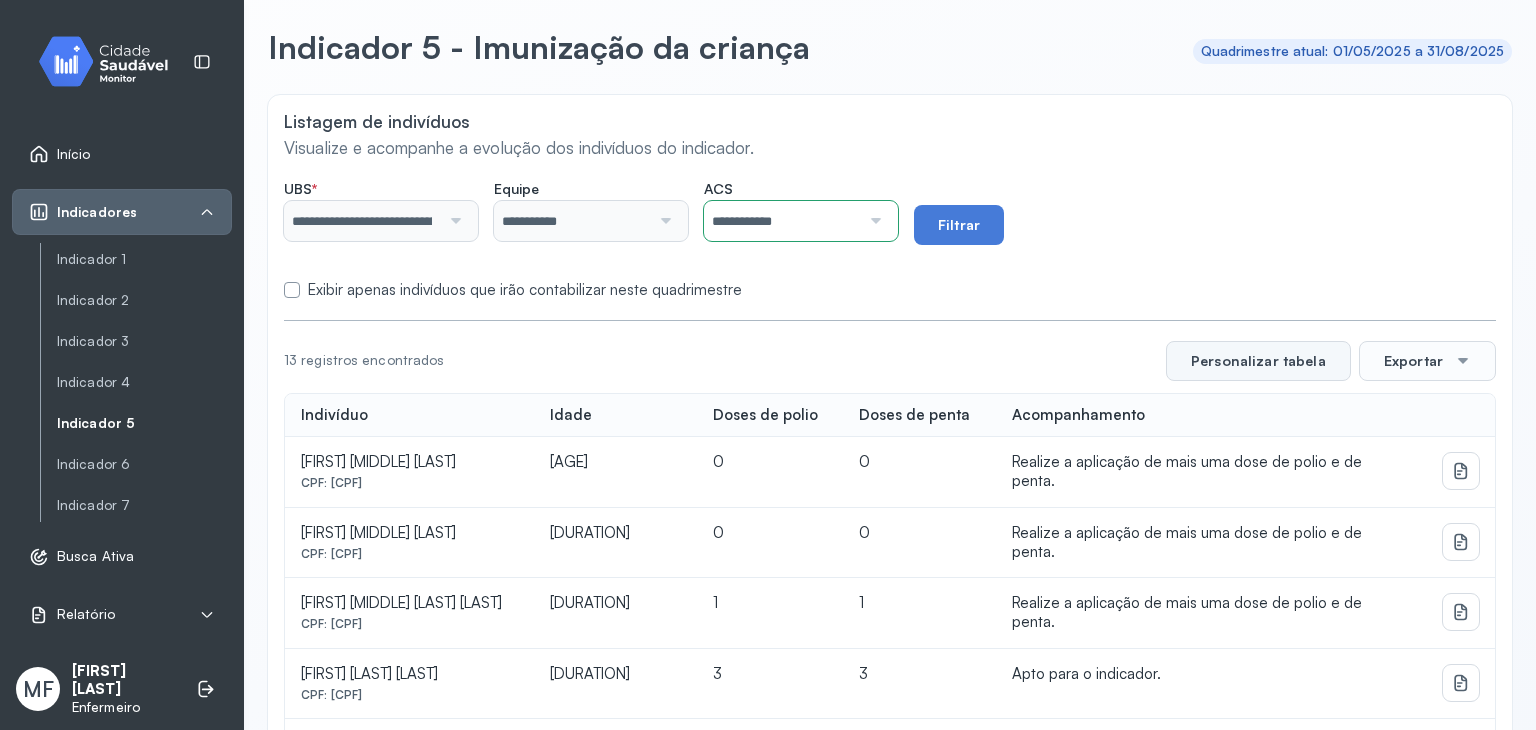 scroll, scrollTop: 0, scrollLeft: 0, axis: both 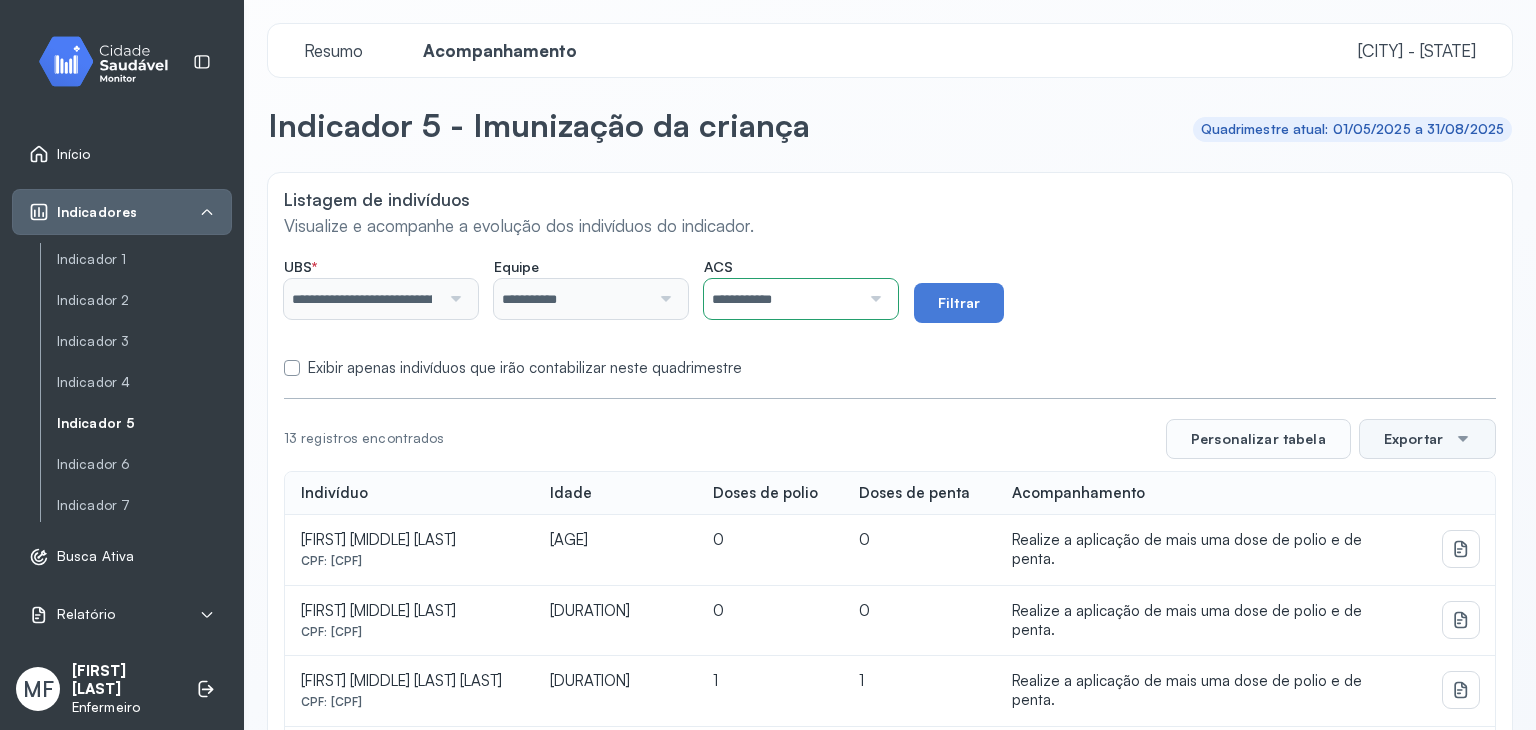 click on "Exportar" at bounding box center [1427, 439] 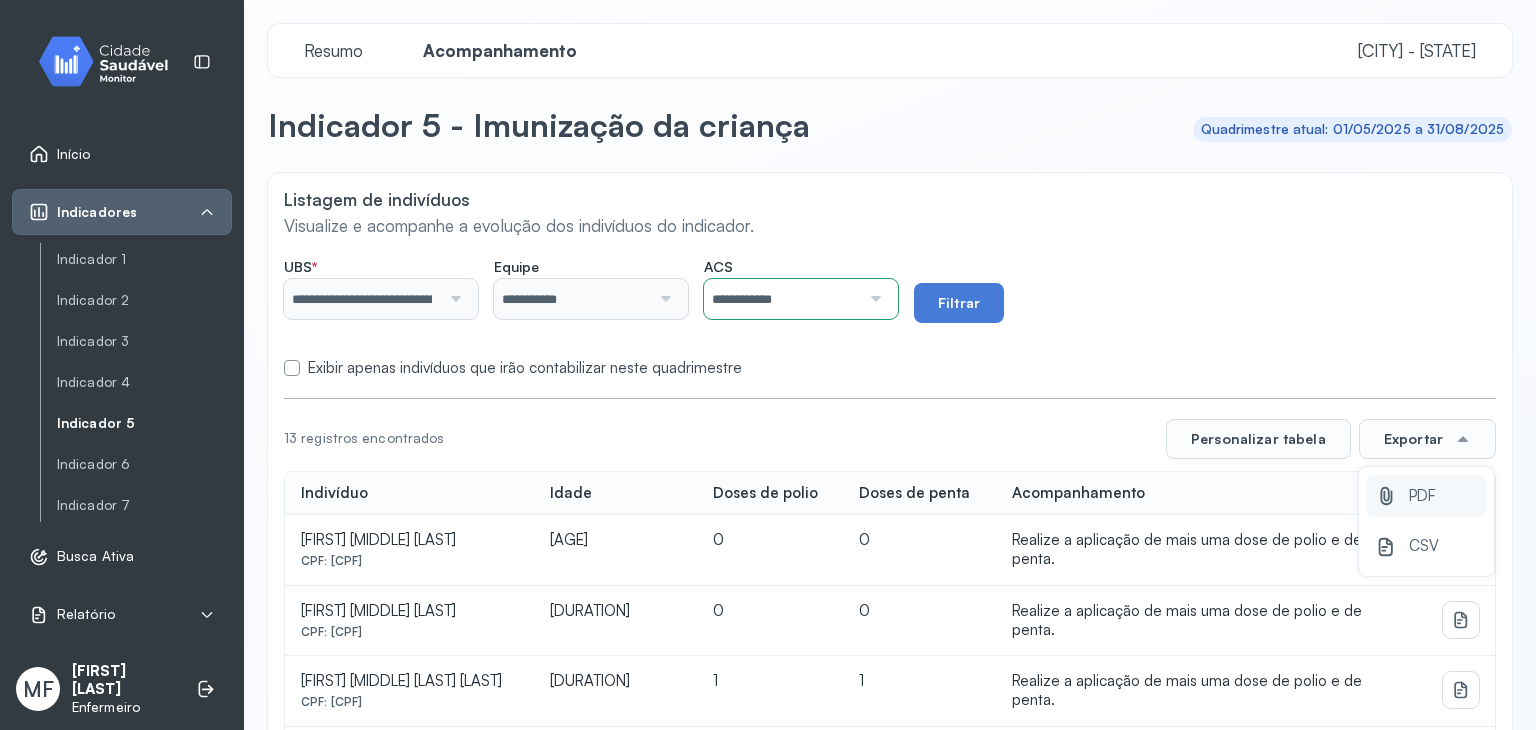 click 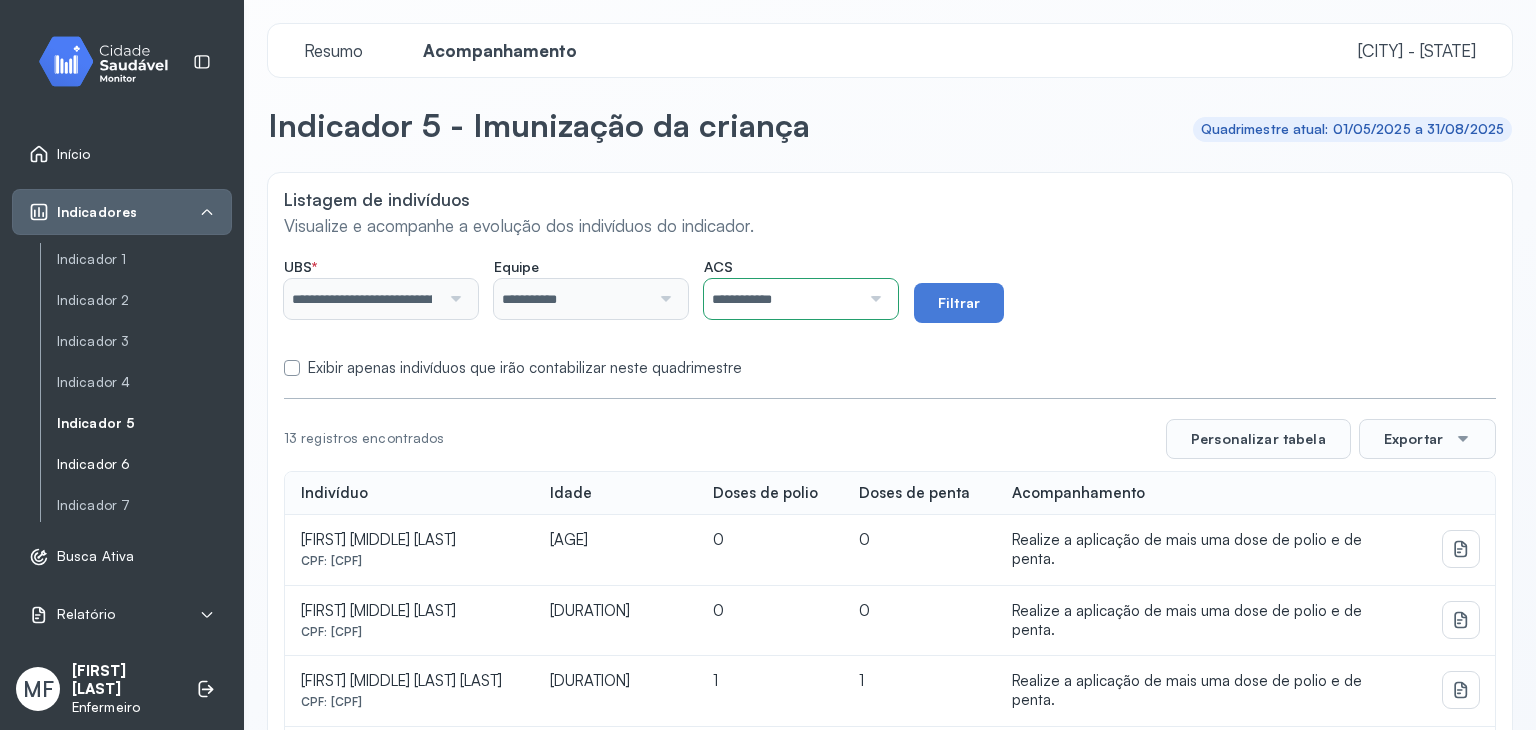 click on "Indicador 6" at bounding box center (144, 464) 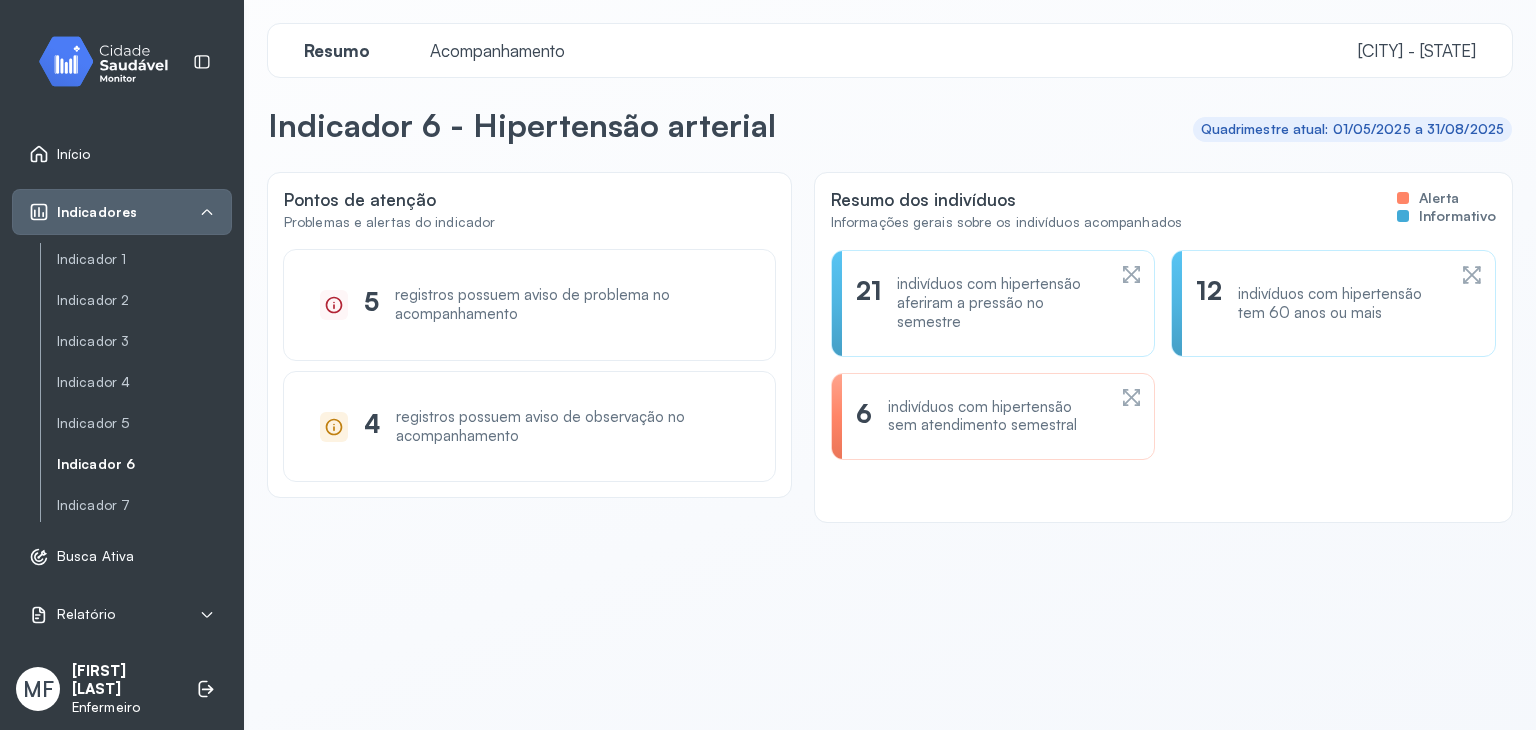 click on "Acompanhamento" at bounding box center (497, 50) 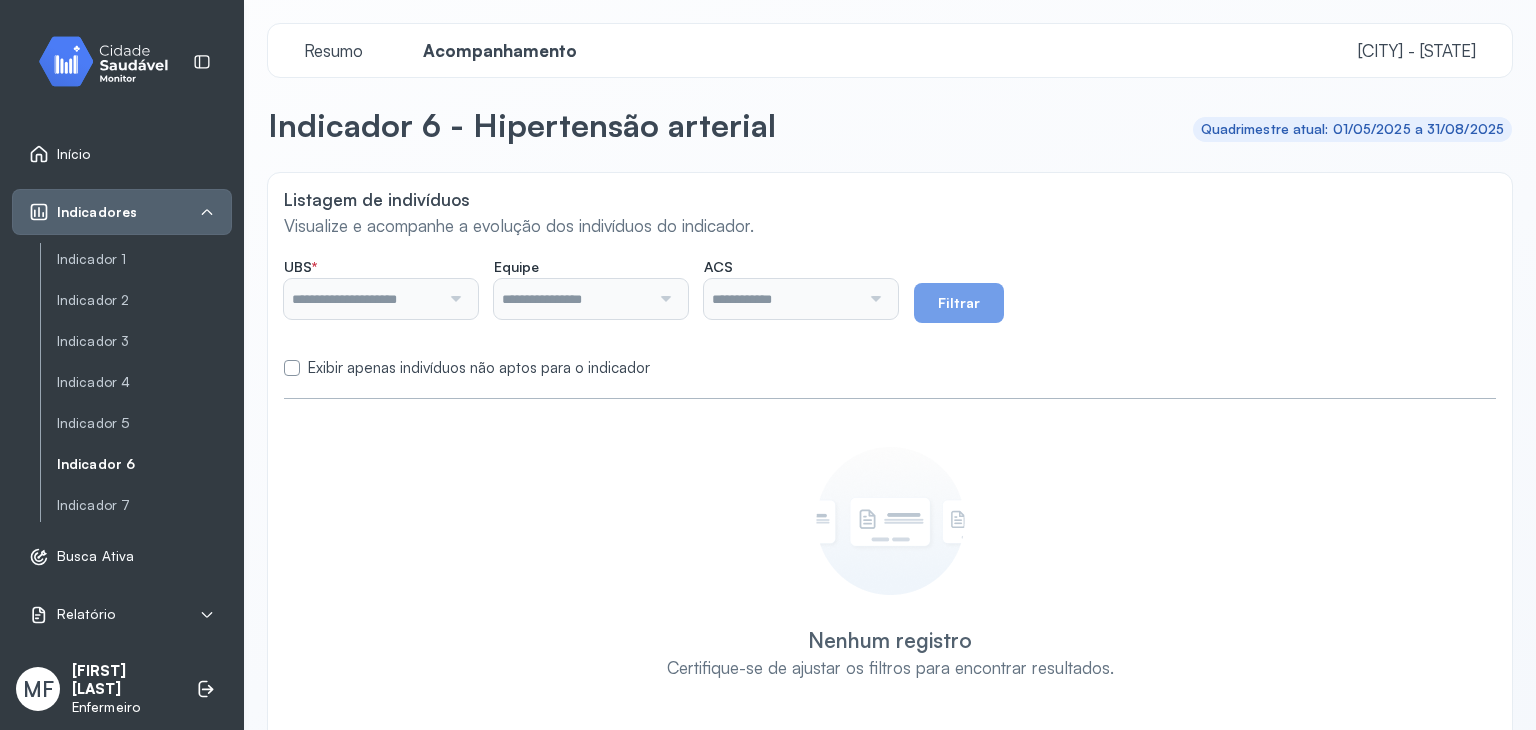 type on "**********" 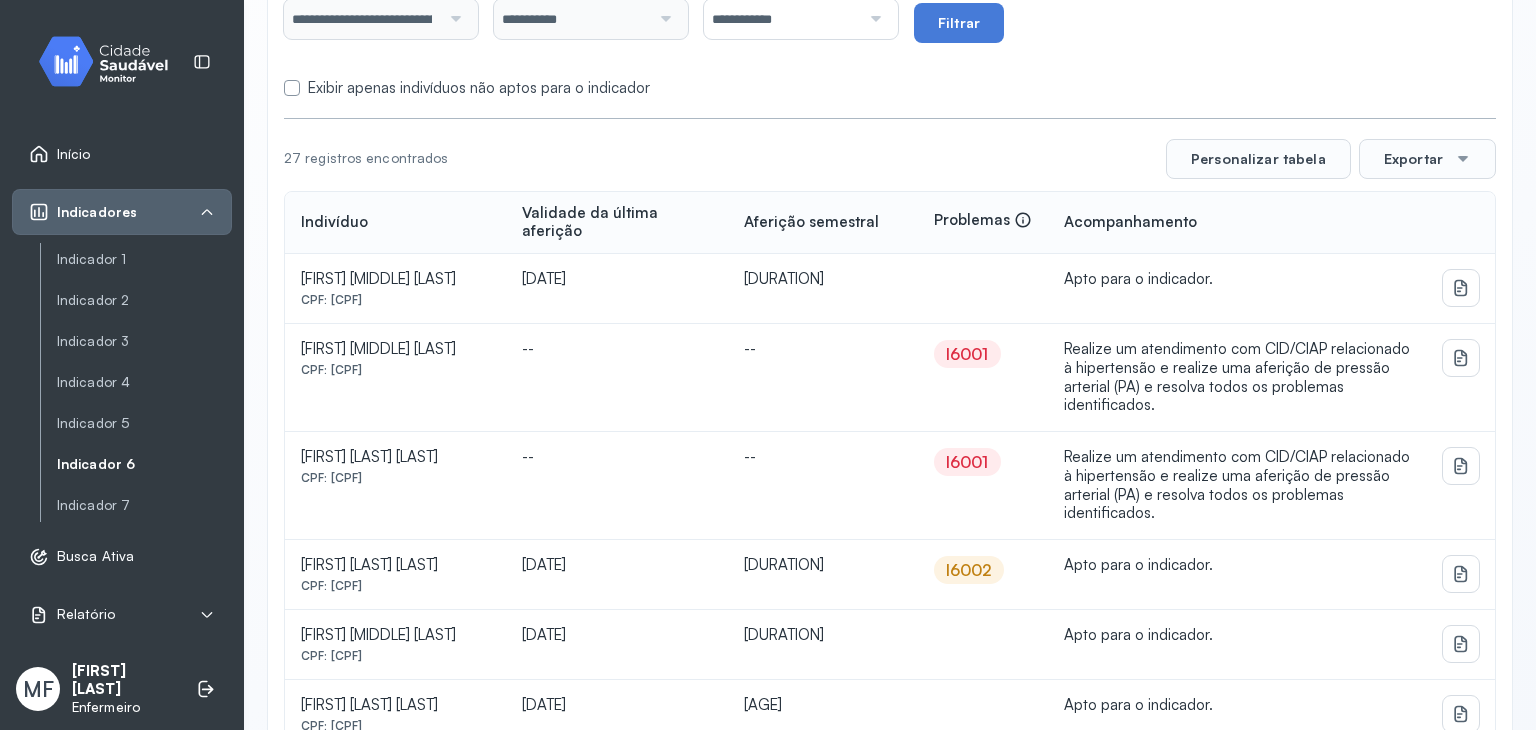 scroll, scrollTop: 0, scrollLeft: 0, axis: both 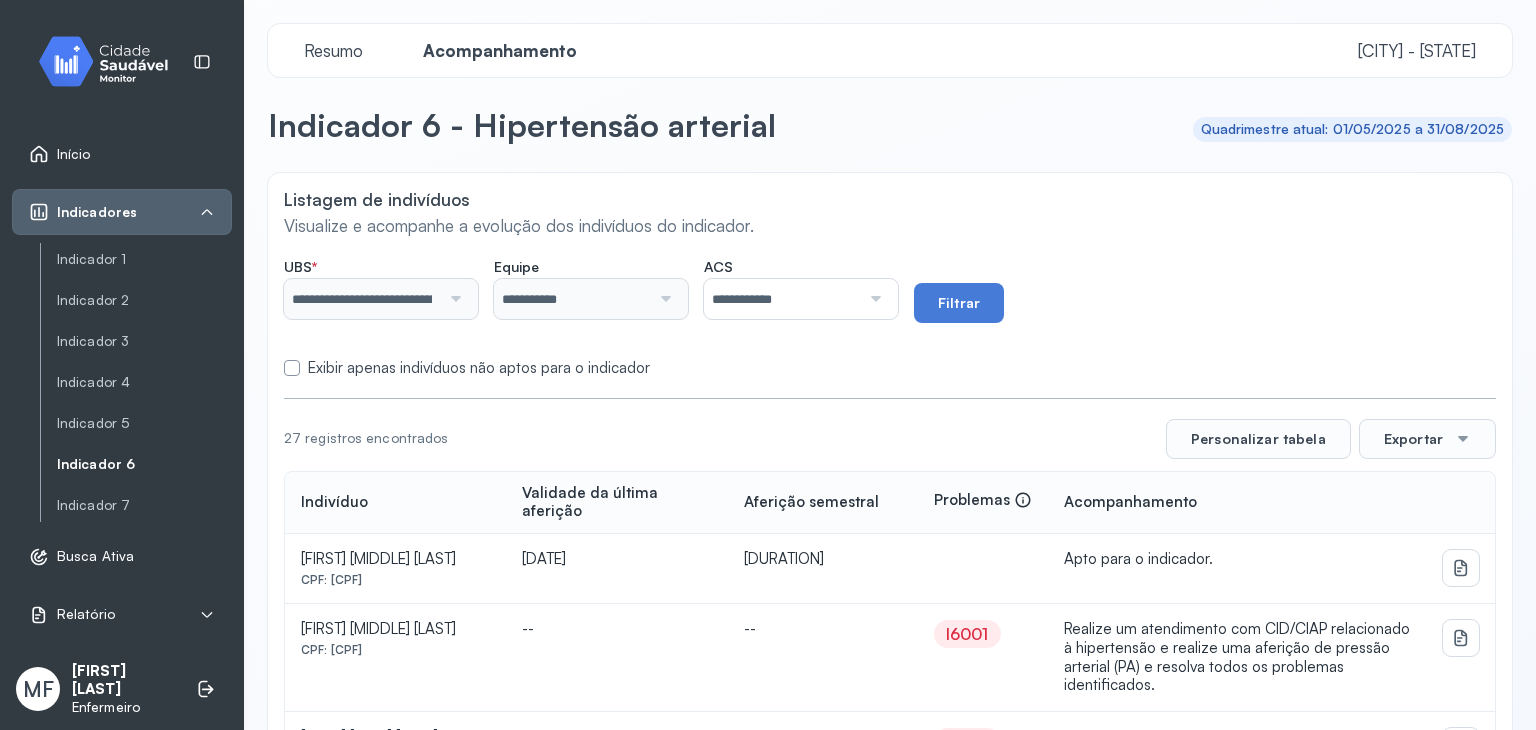 drag, startPoint x: 399, startPoint y: 361, endPoint x: 416, endPoint y: 346, distance: 22.671568 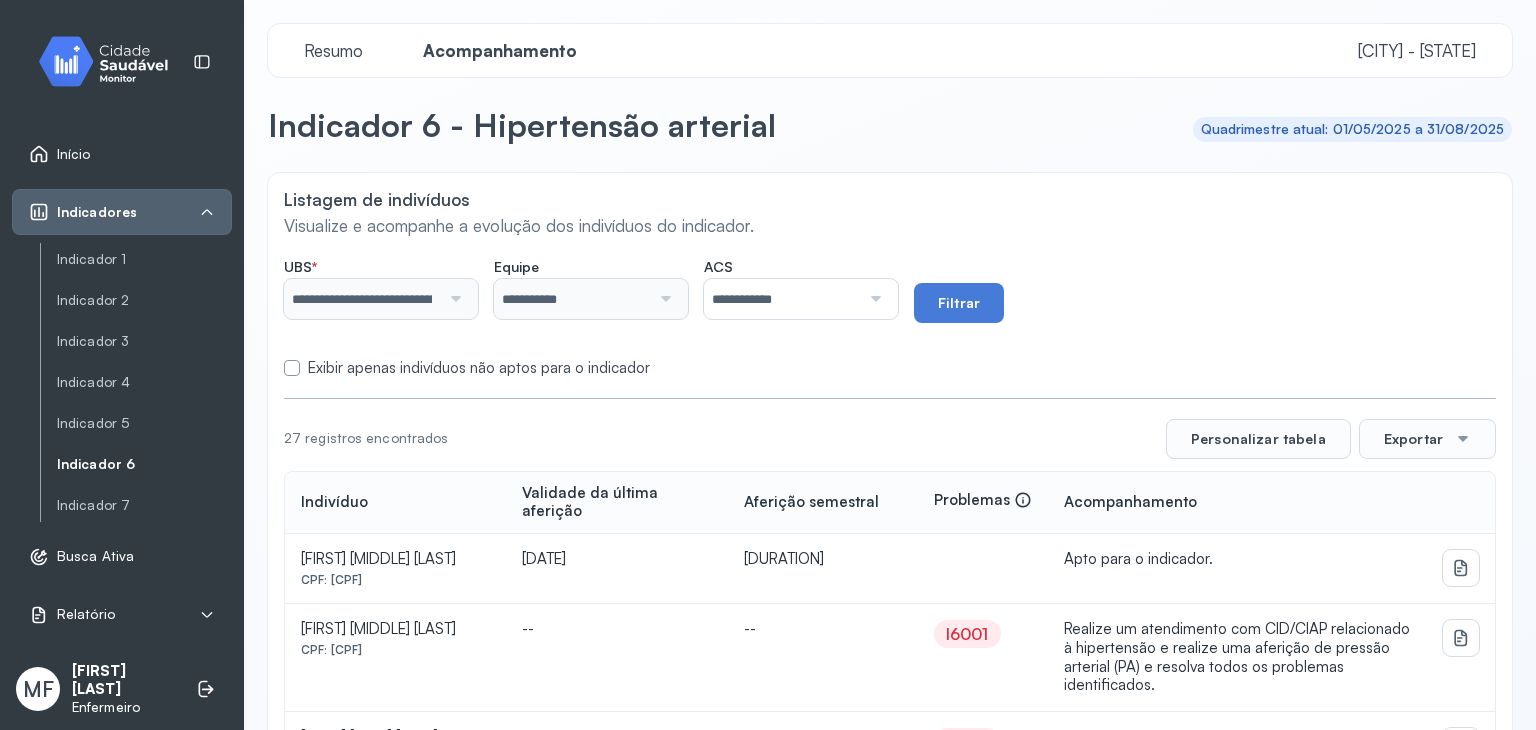 click on "Exibir apenas indivíduos não aptos para o indicador" at bounding box center [479, 368] 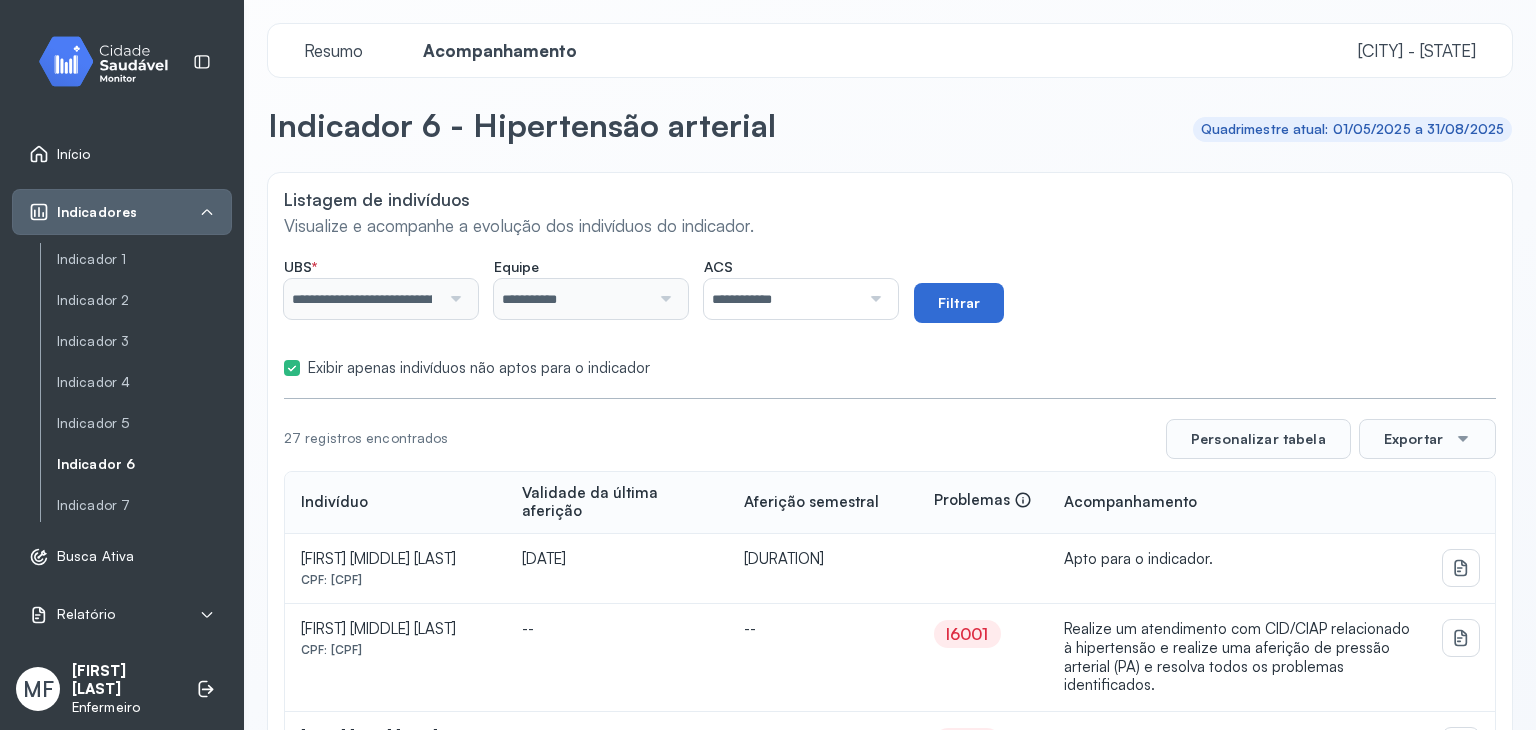 click on "Filtrar" at bounding box center (959, 303) 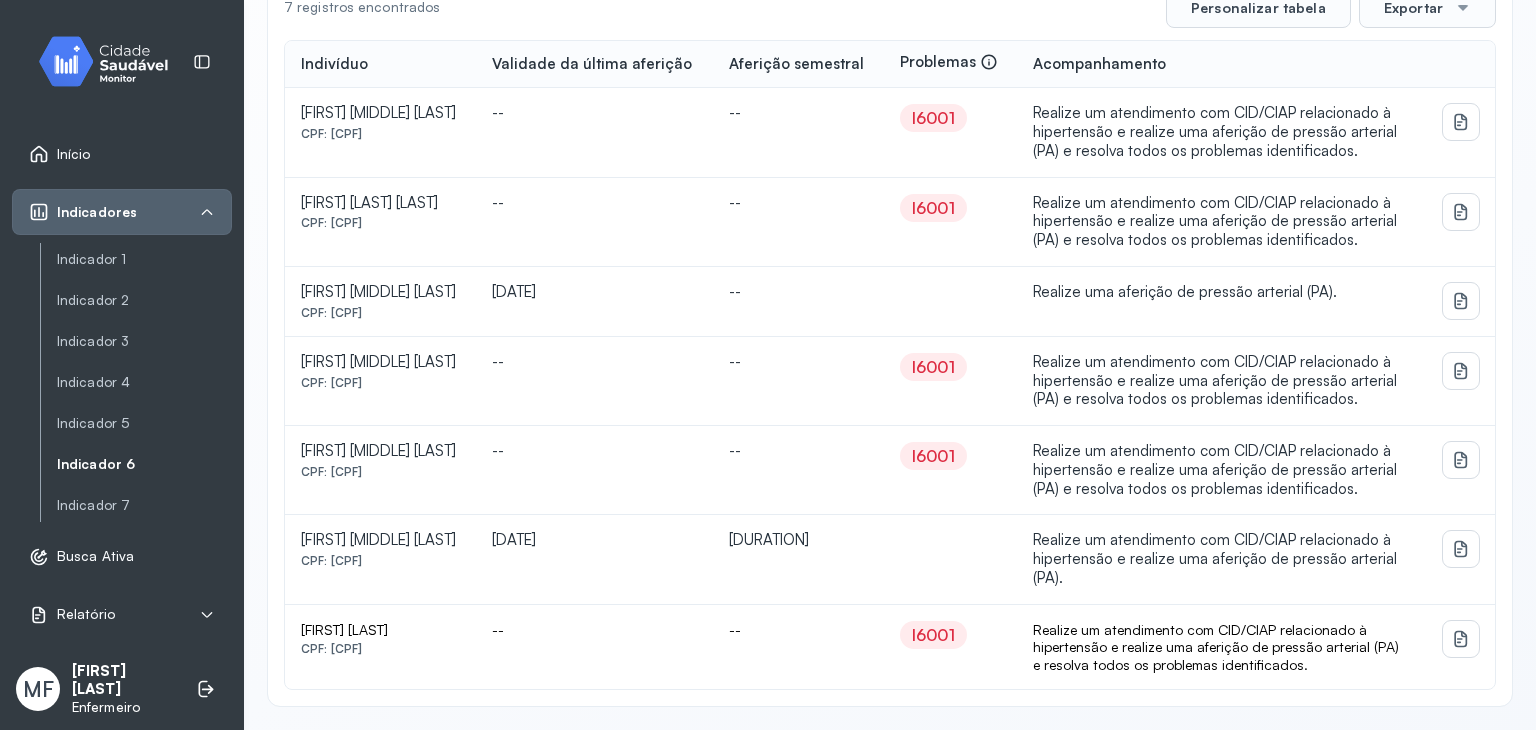 scroll, scrollTop: 536, scrollLeft: 0, axis: vertical 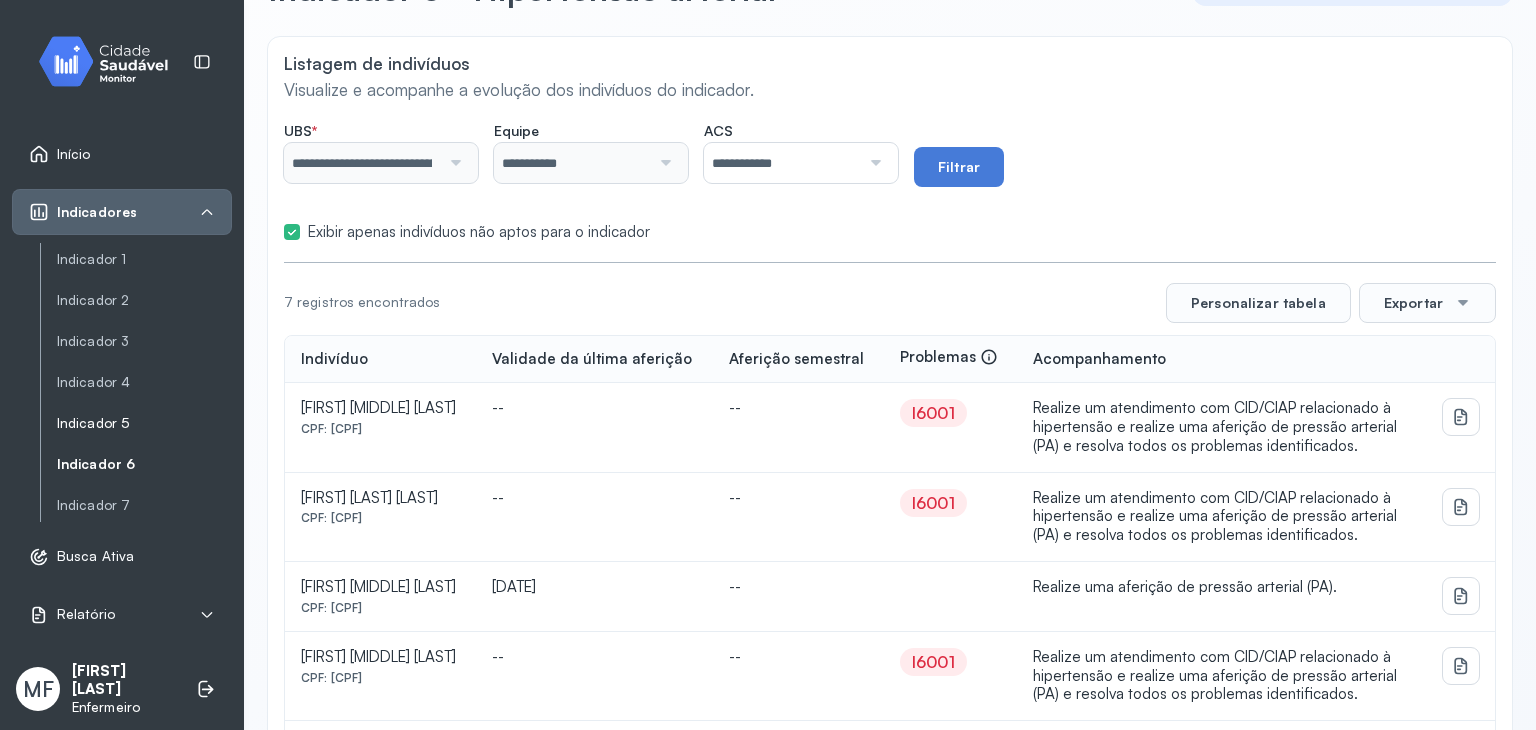 click on "Indicador 5" at bounding box center (144, 423) 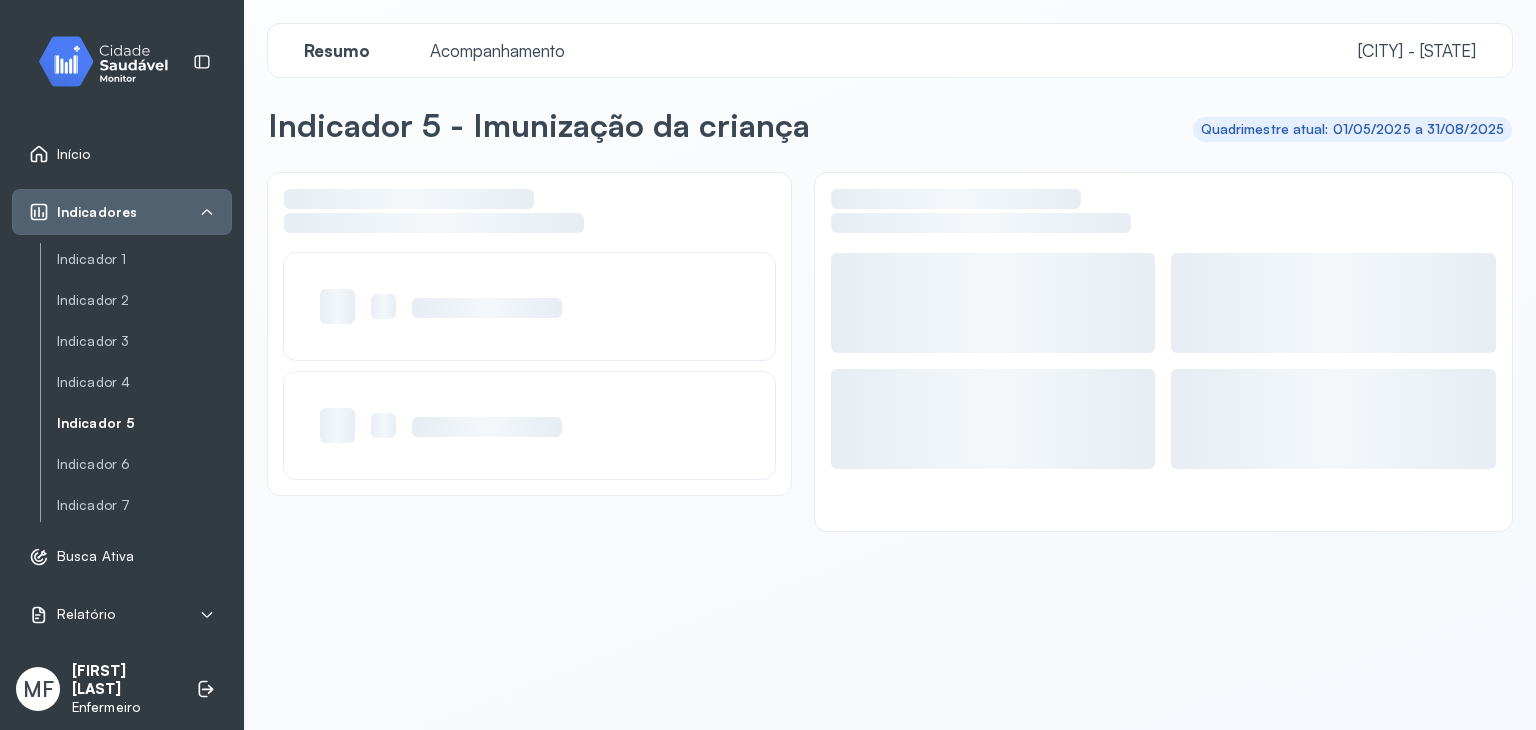 scroll, scrollTop: 0, scrollLeft: 0, axis: both 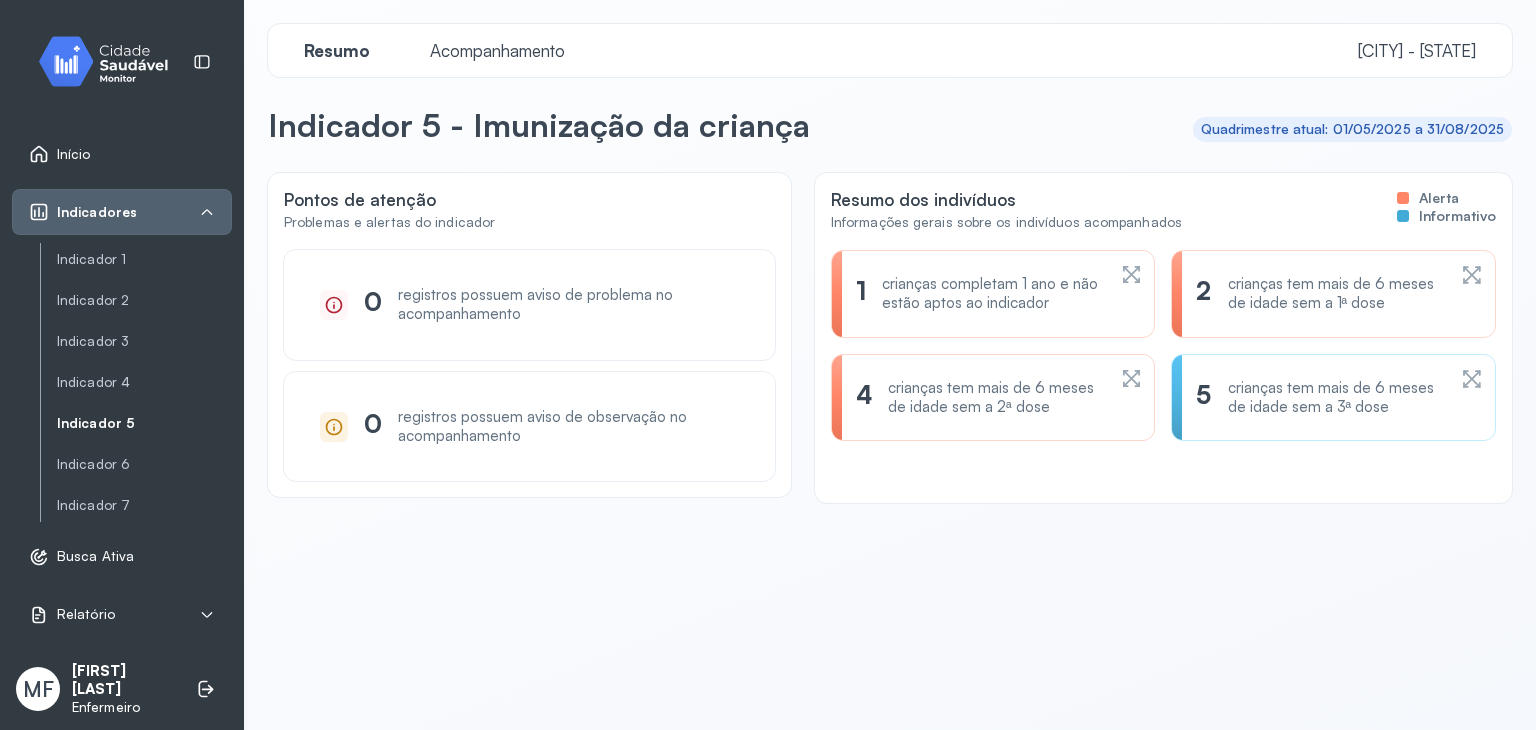 click on "Acompanhamento" at bounding box center [497, 50] 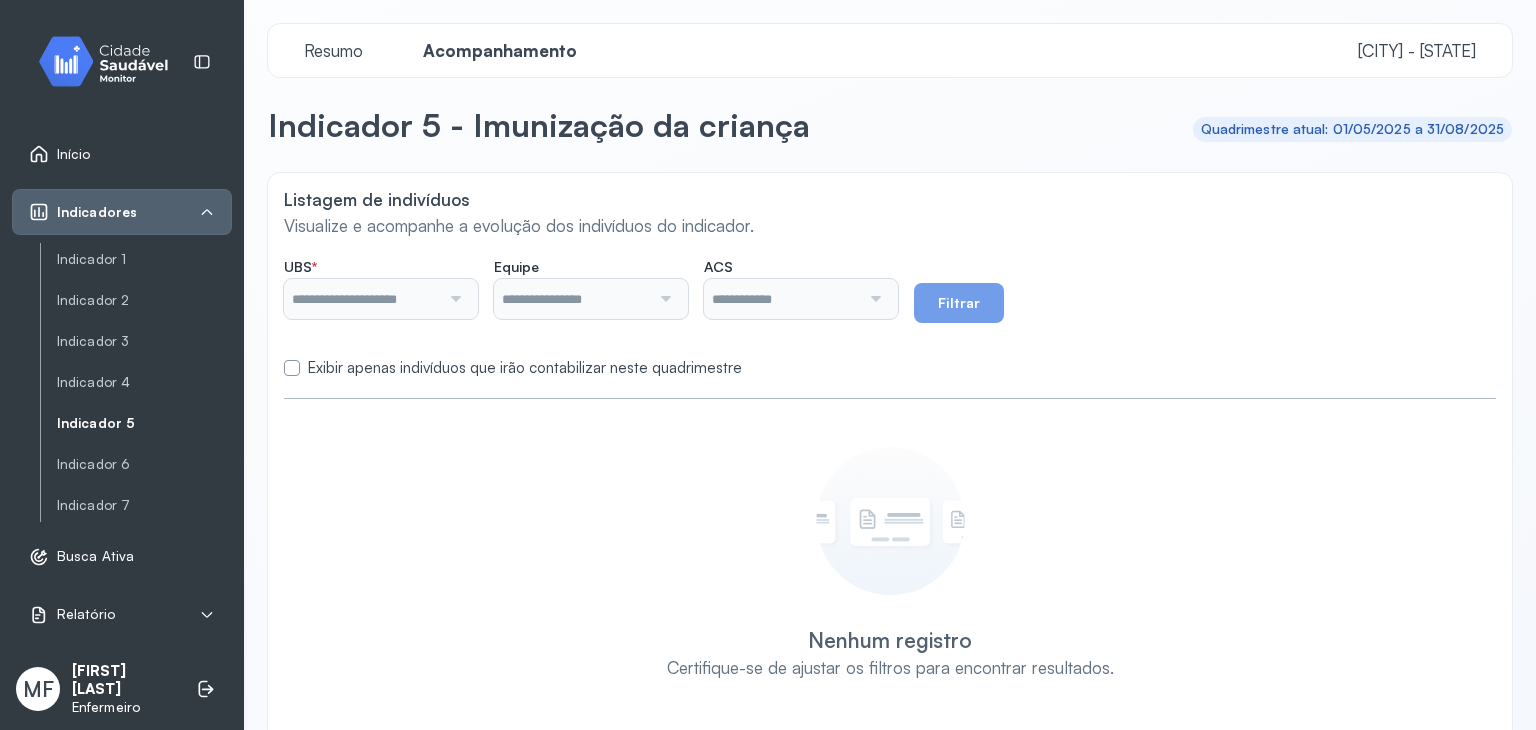 type on "**********" 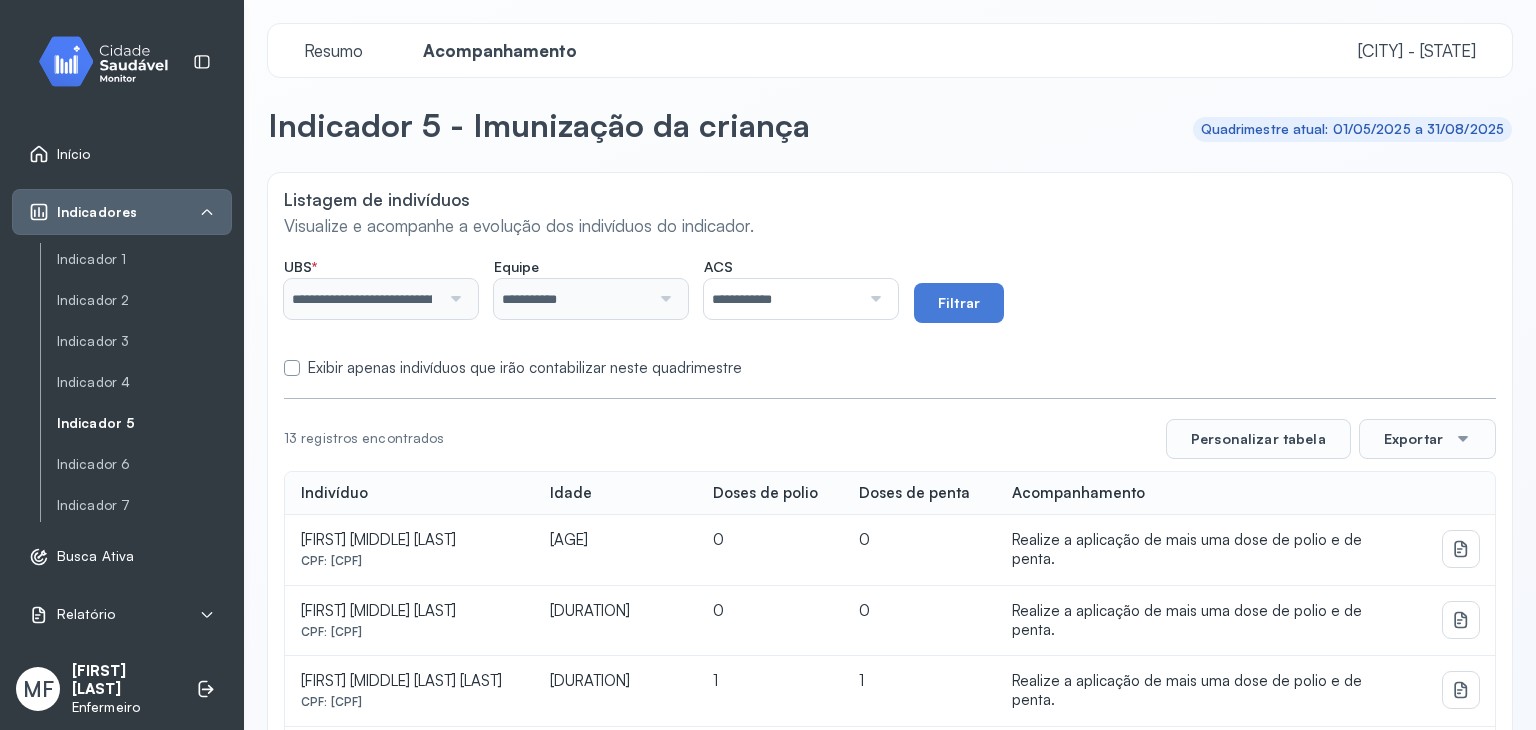 click on "Exibir apenas indivíduos que irão contabilizar neste quadrimestre" at bounding box center (525, 368) 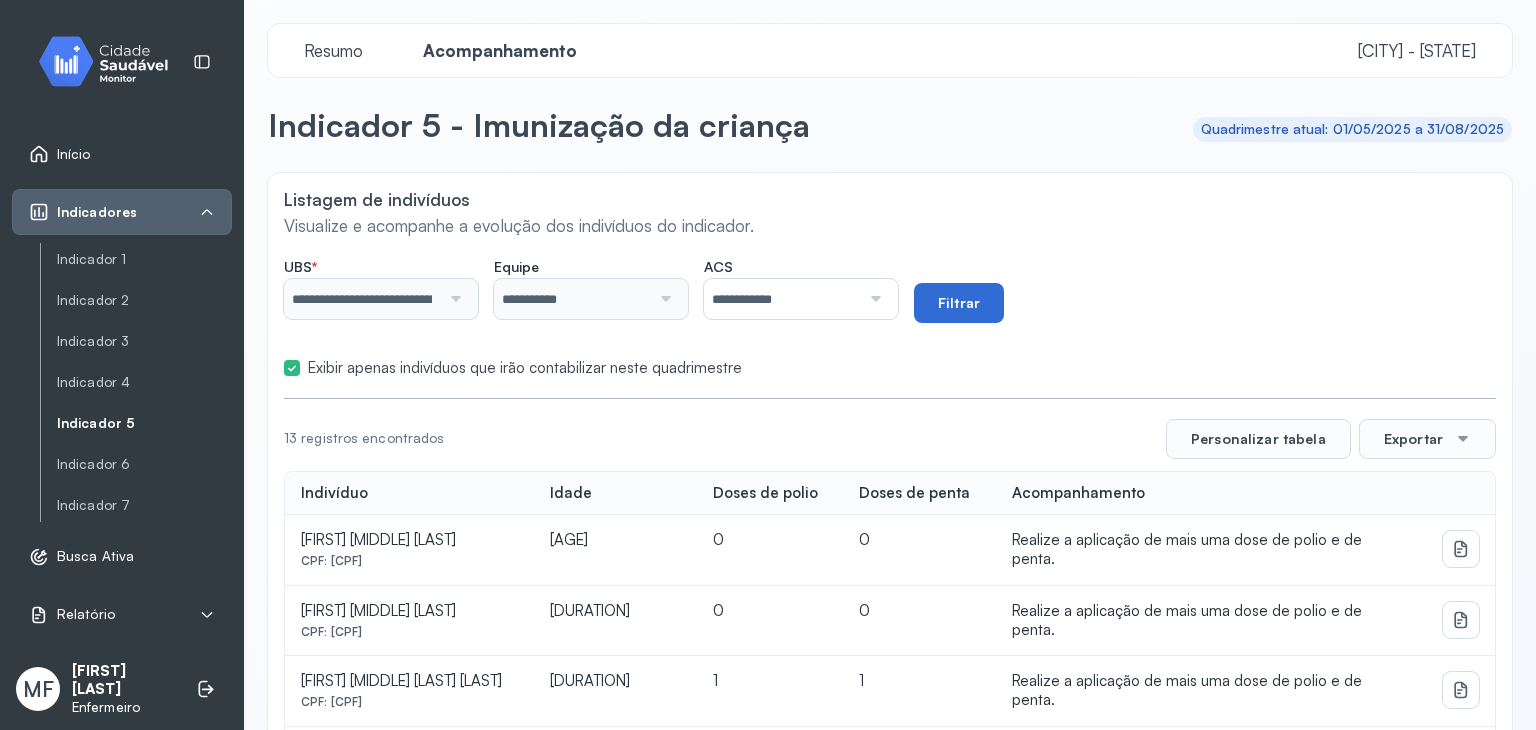 click on "Filtrar" at bounding box center (959, 303) 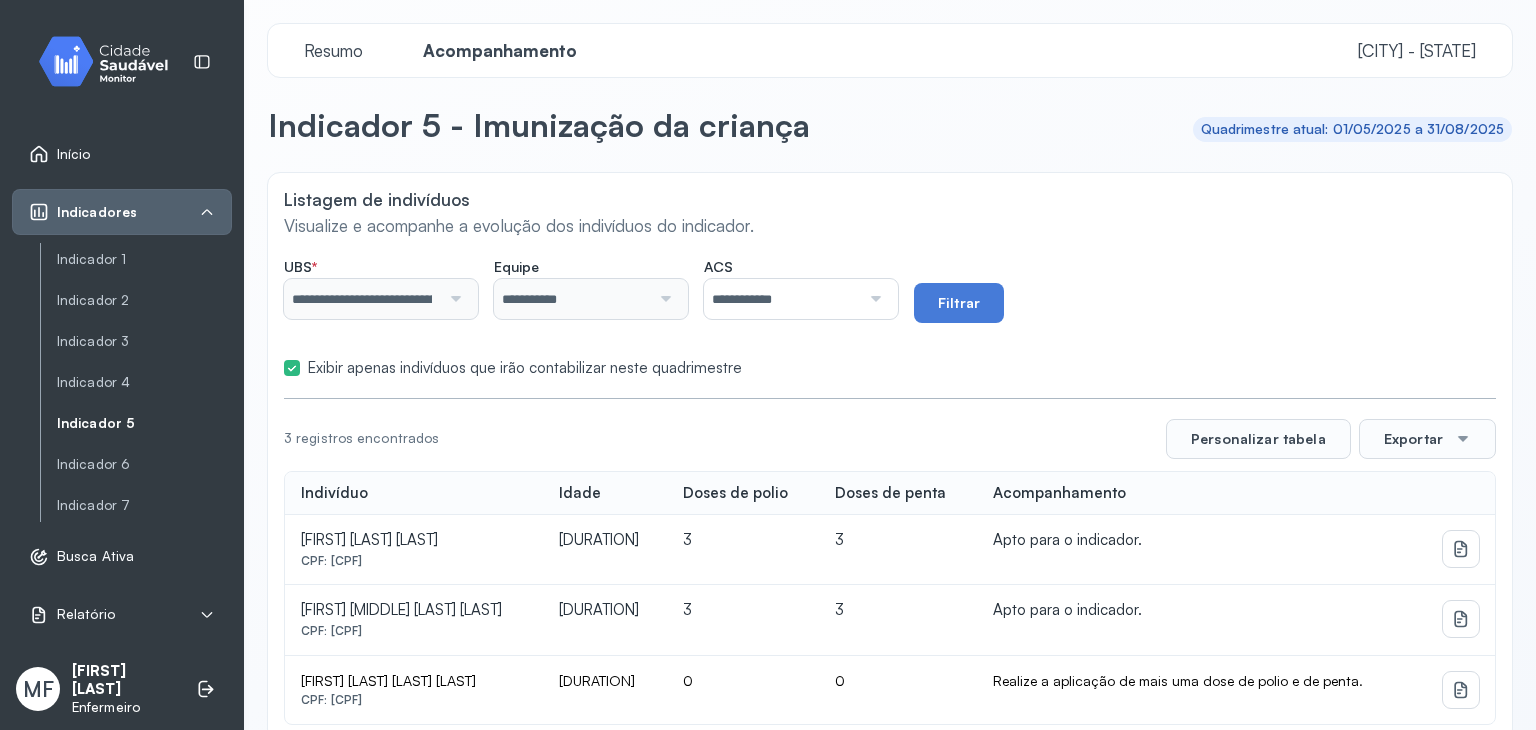 scroll, scrollTop: 72, scrollLeft: 0, axis: vertical 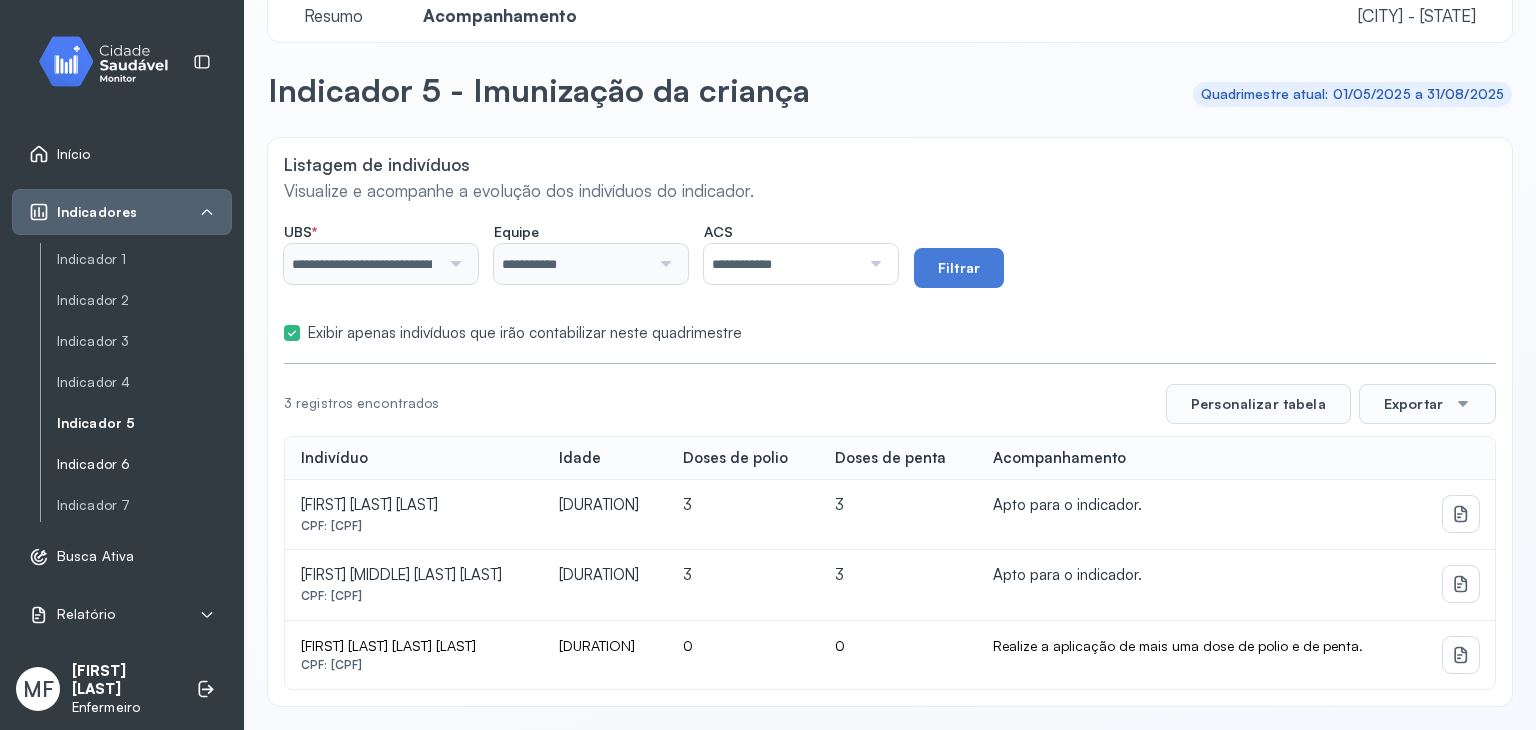 click on "Indicador 6" 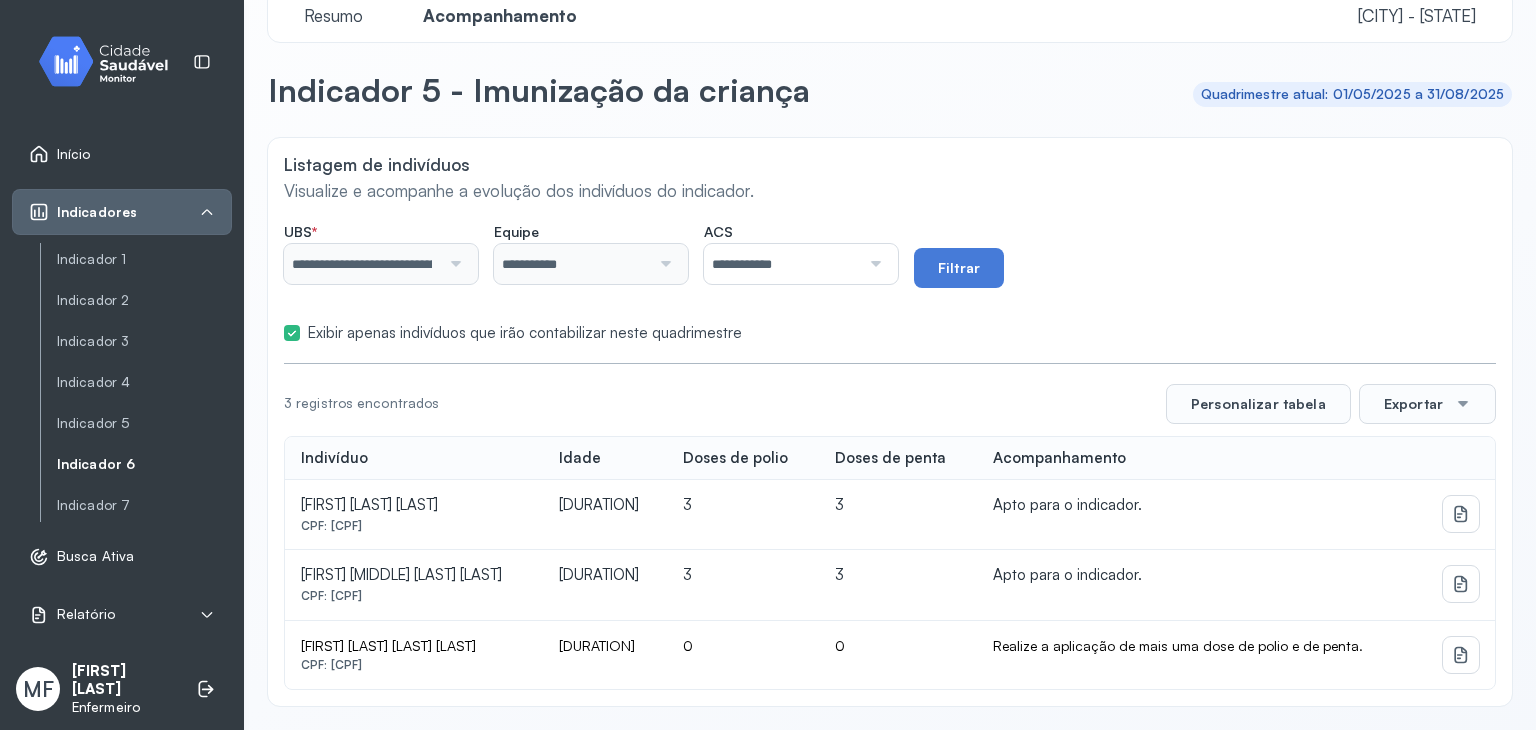 click on "Indicador 6" at bounding box center (144, 464) 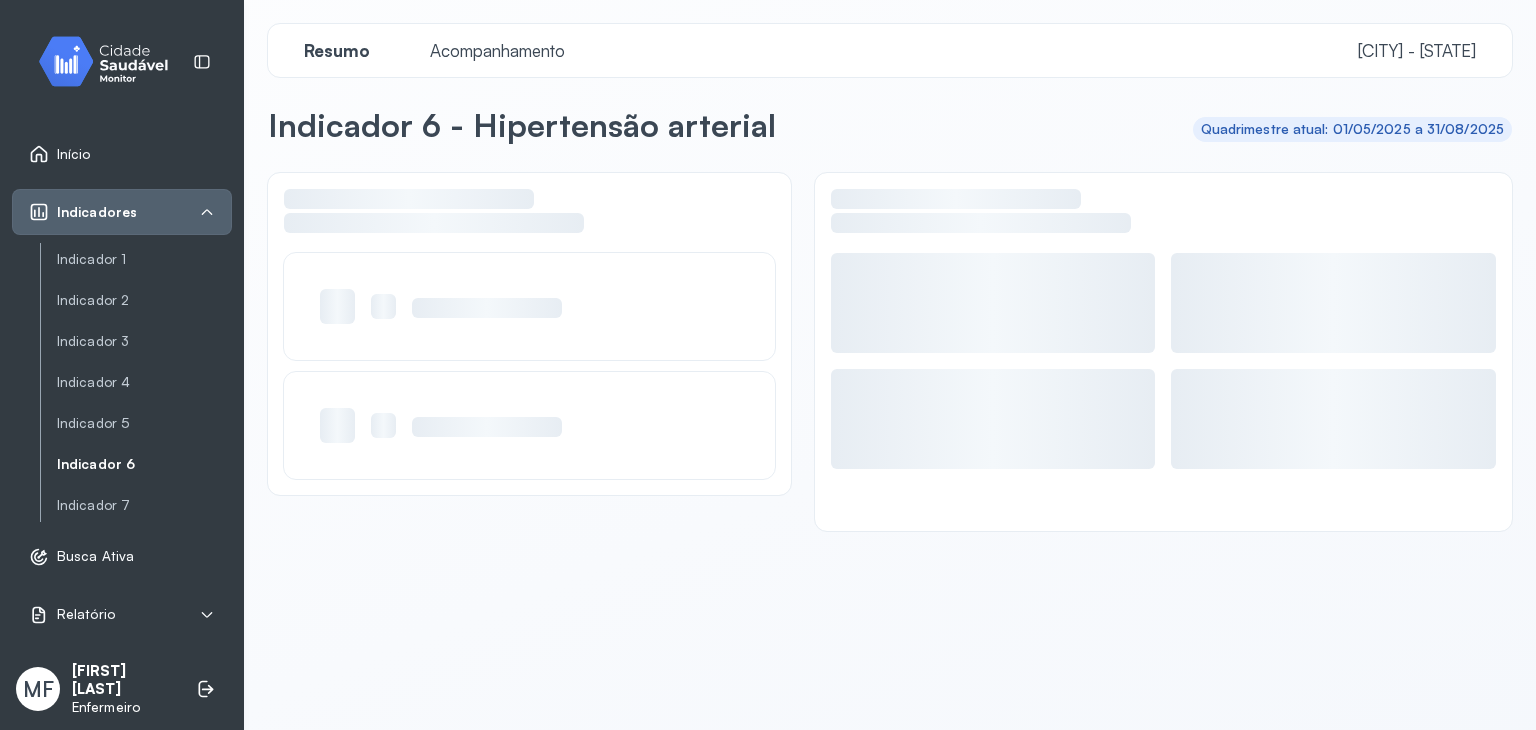 scroll, scrollTop: 0, scrollLeft: 0, axis: both 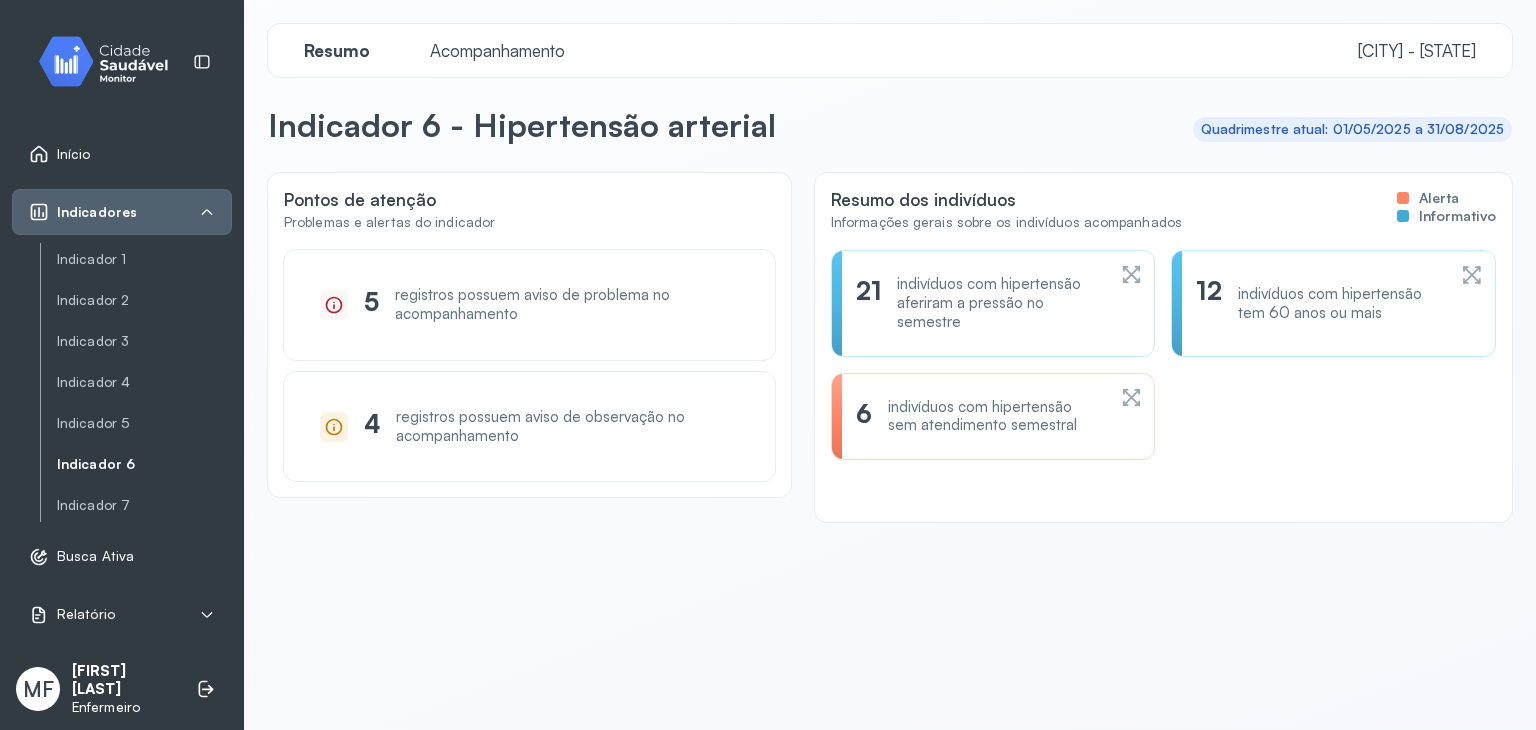 click on "Acompanhamento" at bounding box center (497, 50) 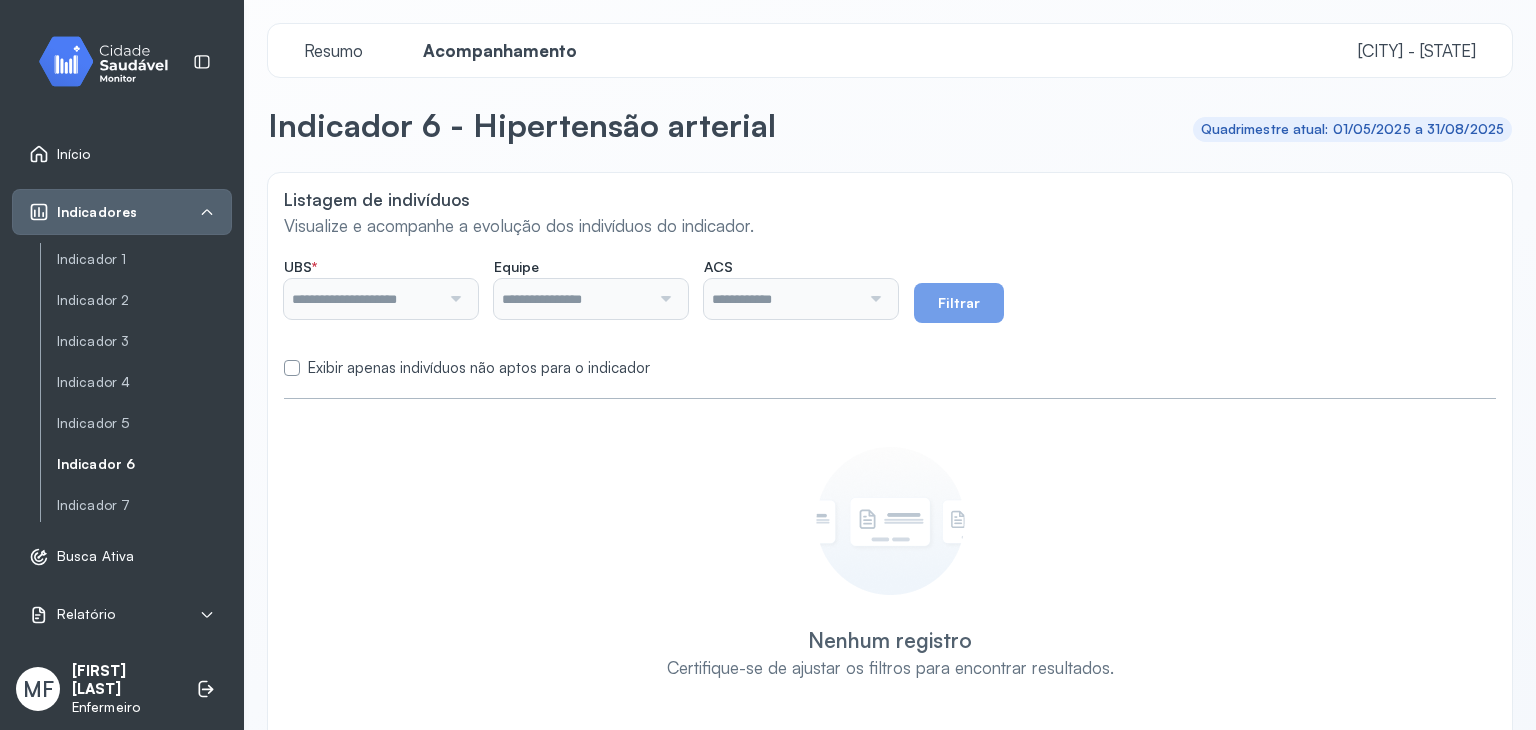 type on "**********" 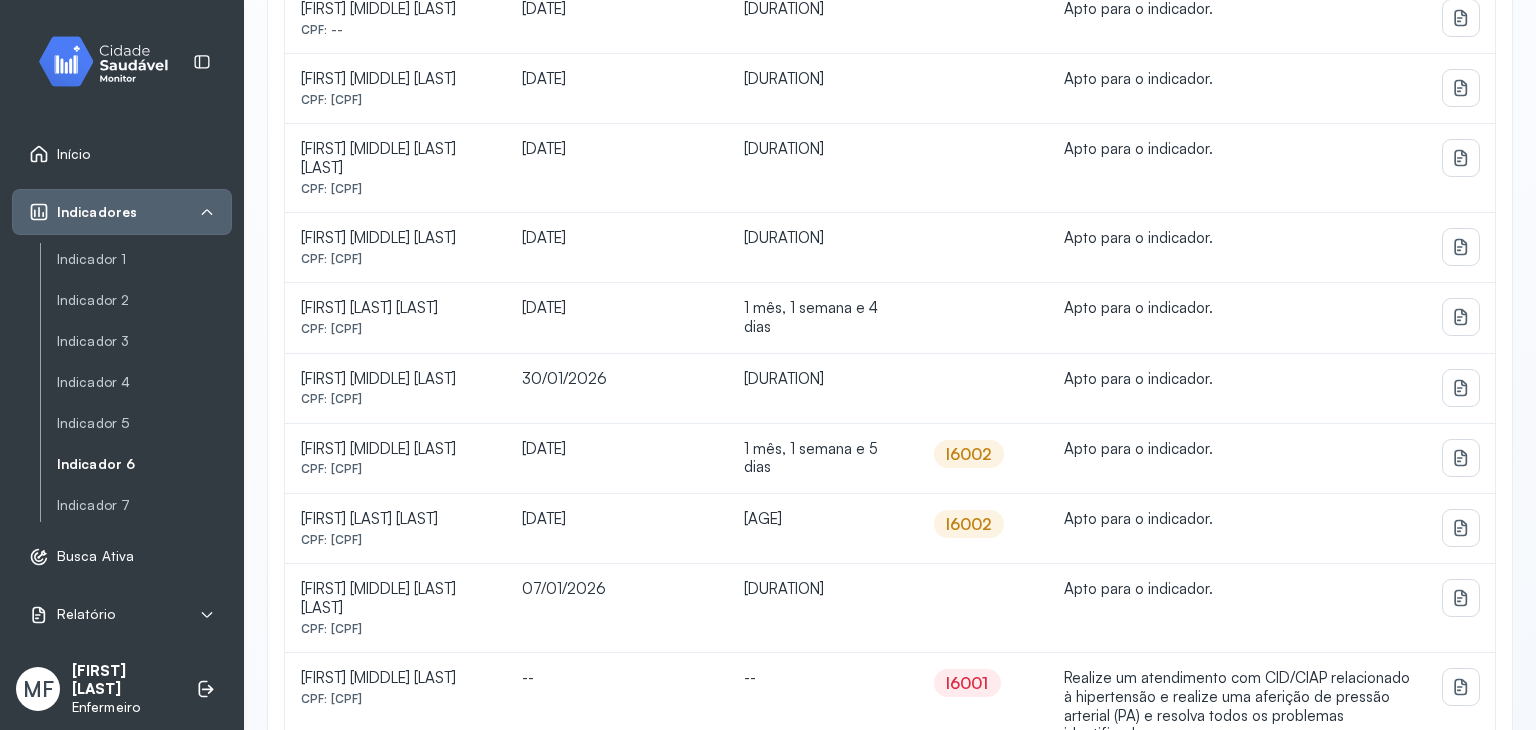 scroll, scrollTop: 1480, scrollLeft: 0, axis: vertical 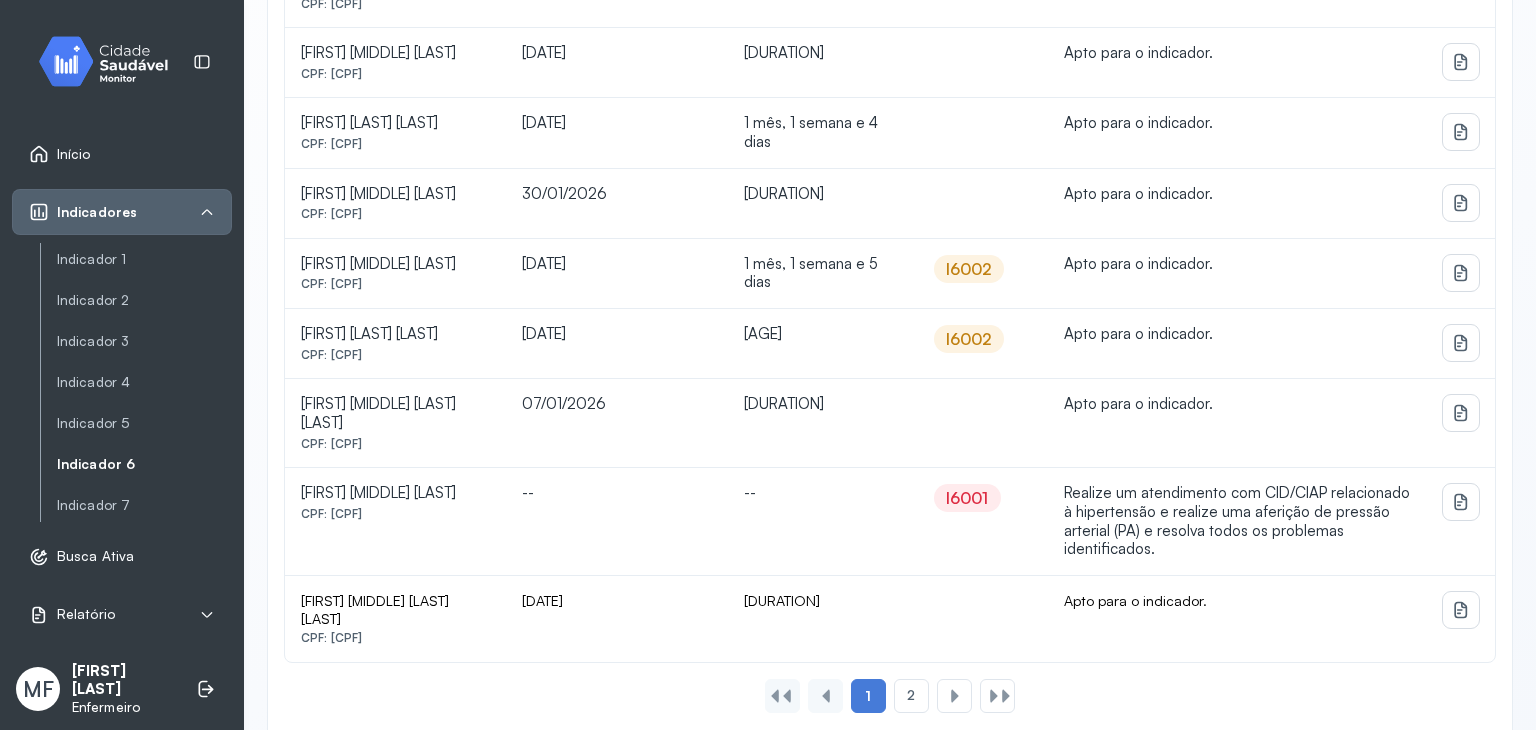 click on "I6002" at bounding box center (969, -630) 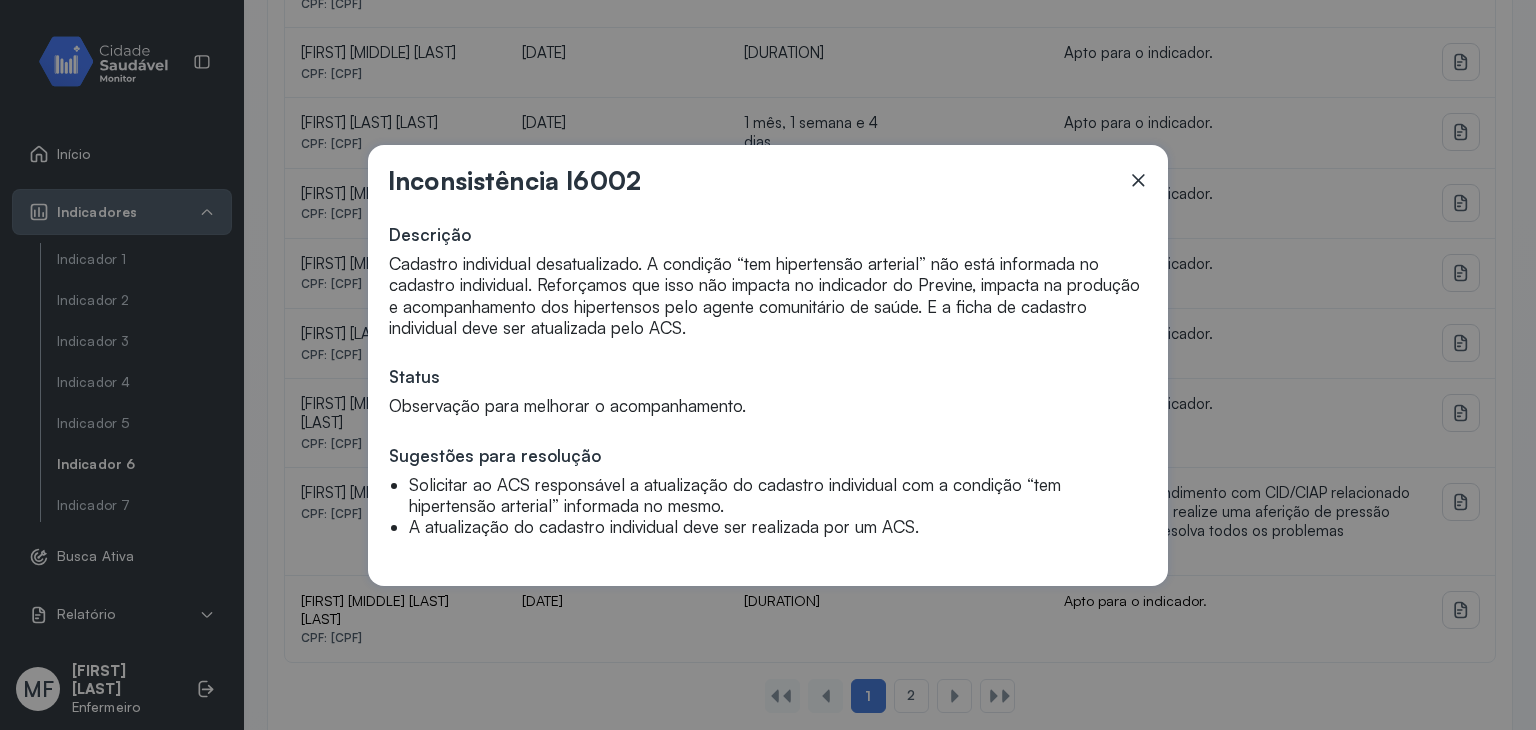 click 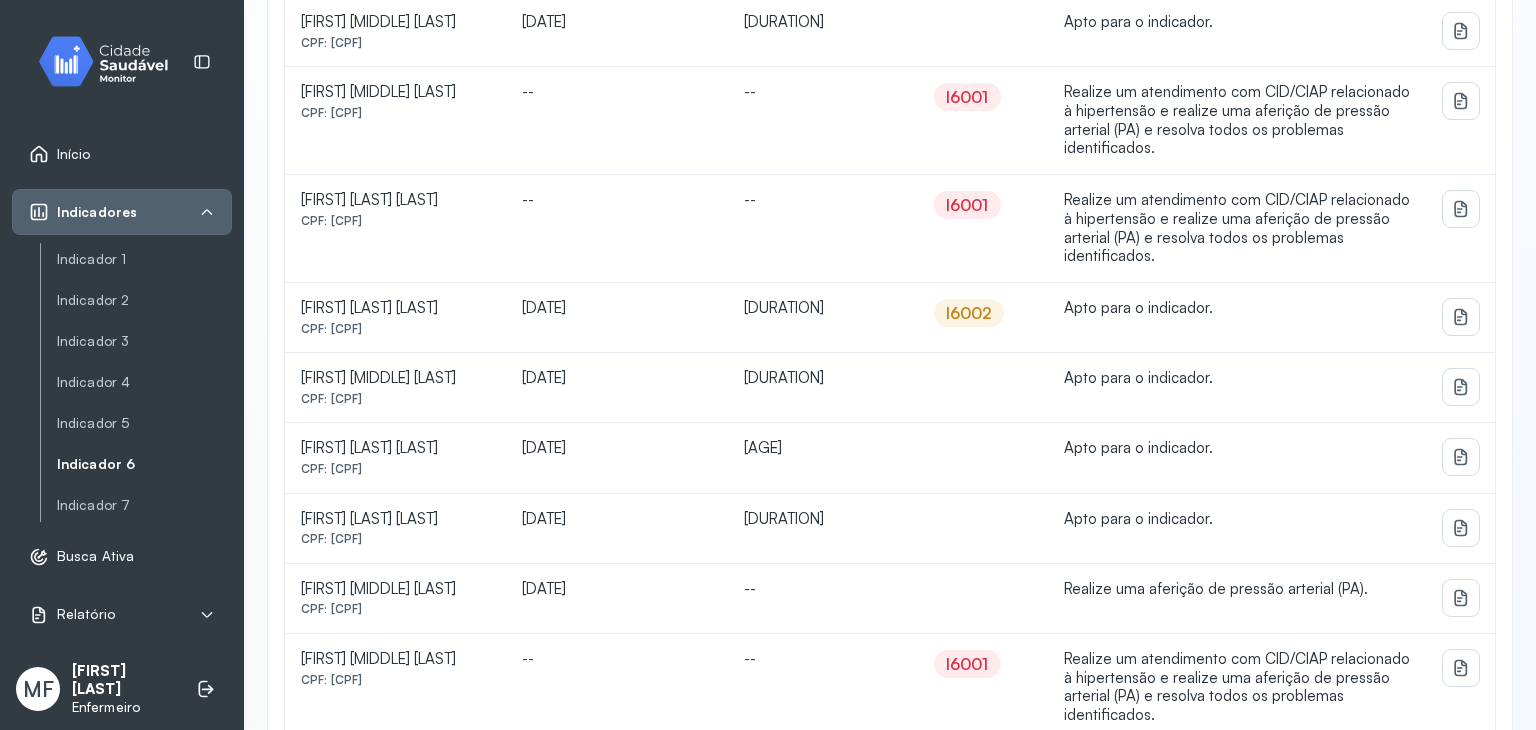 scroll, scrollTop: 280, scrollLeft: 0, axis: vertical 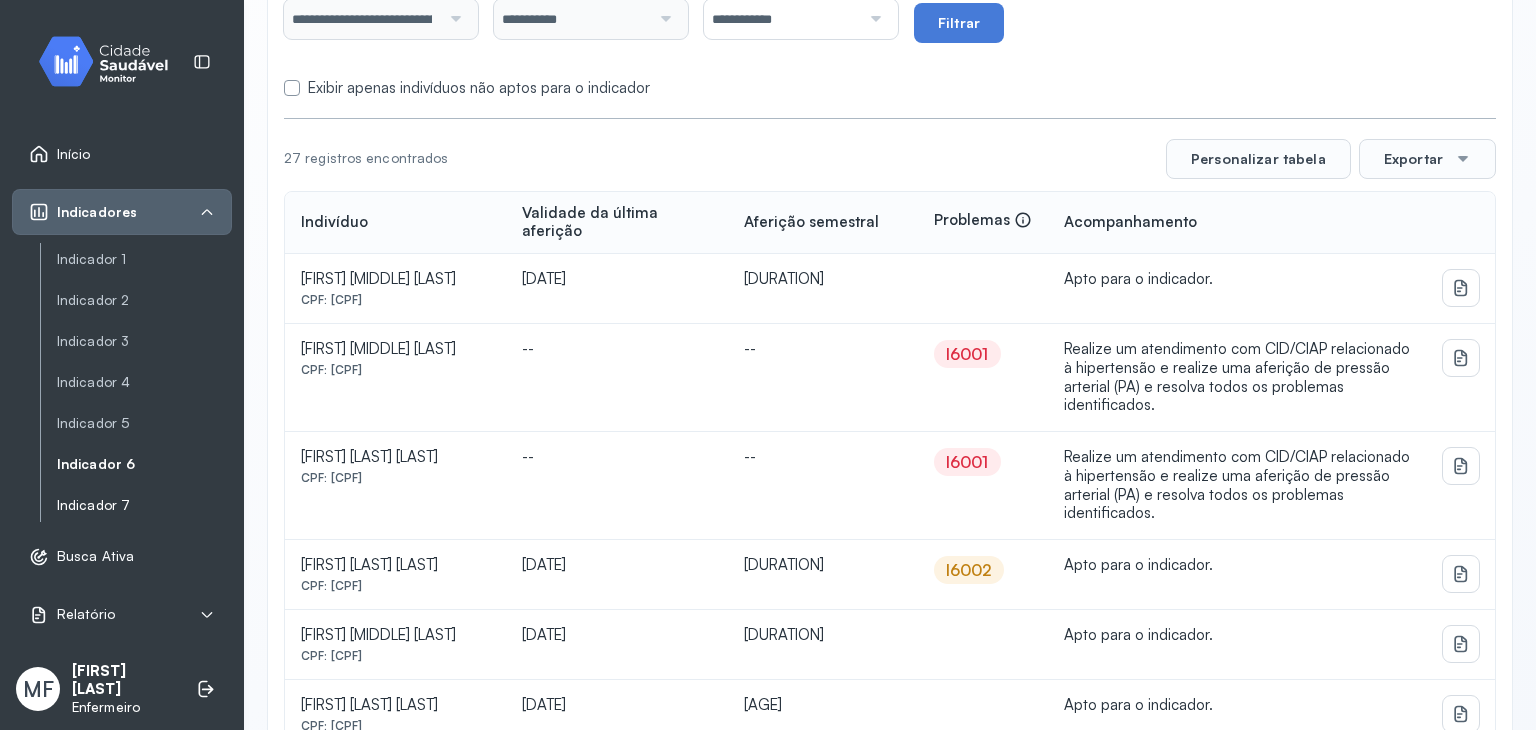 click on "Indicador 7" at bounding box center (144, 505) 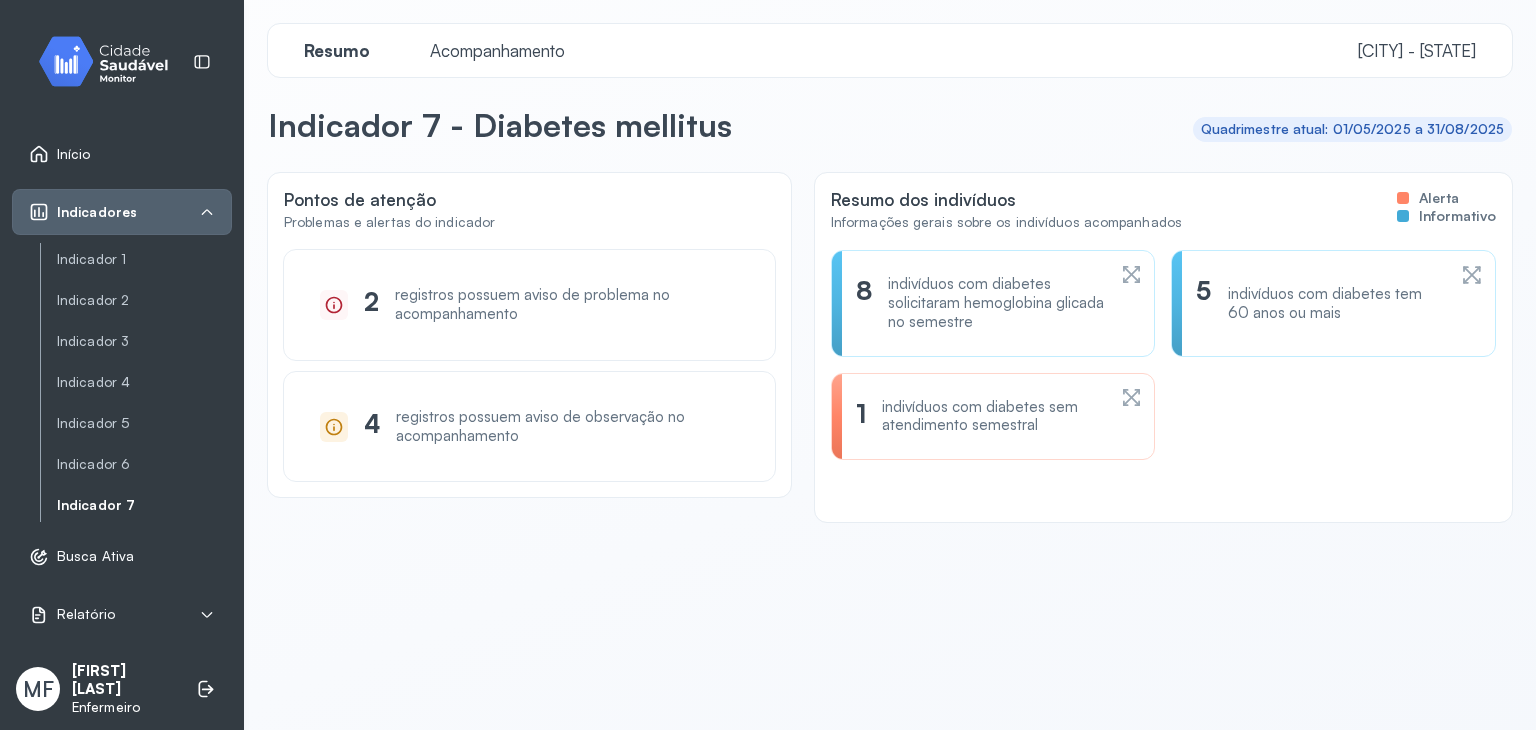 click on "Acompanhamento" at bounding box center (497, 50) 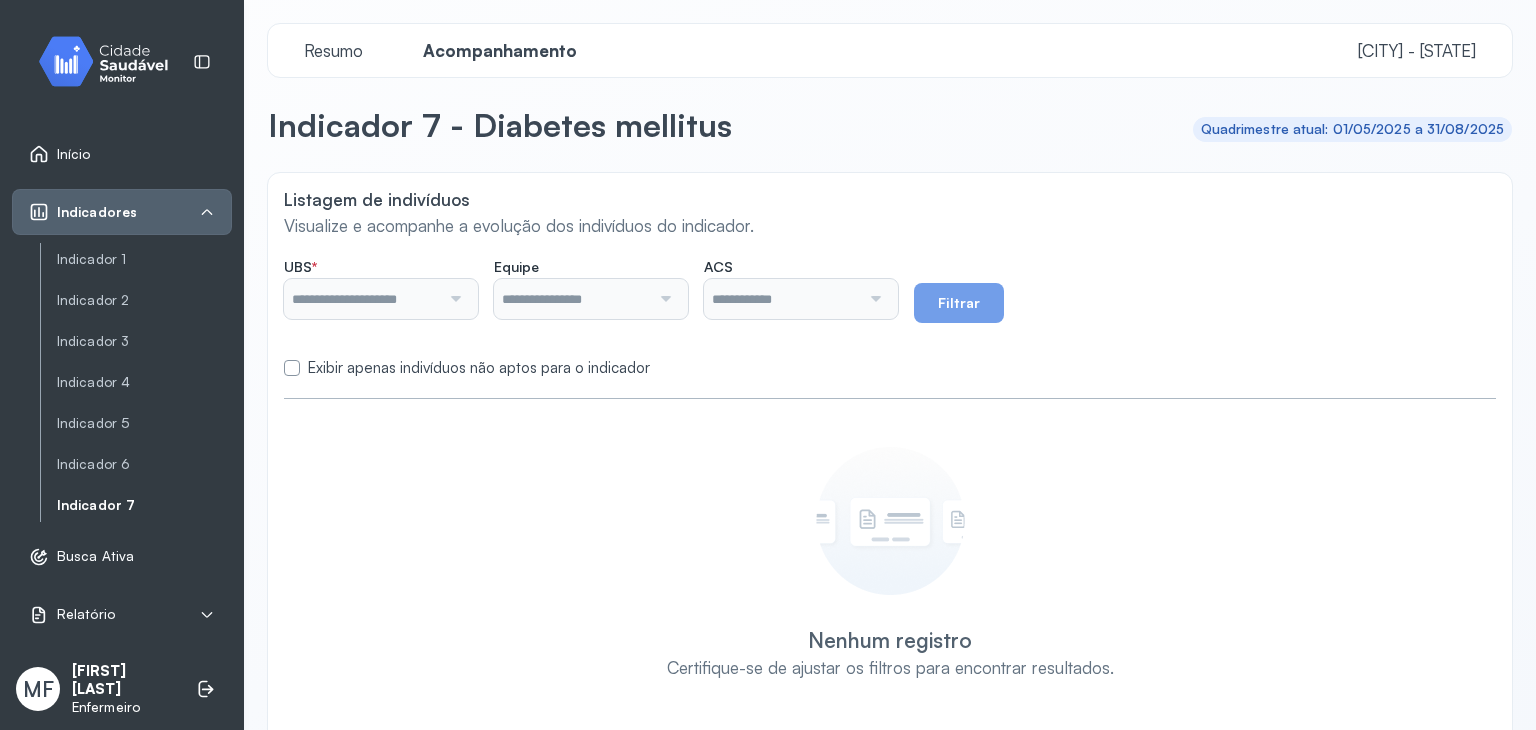 type on "**********" 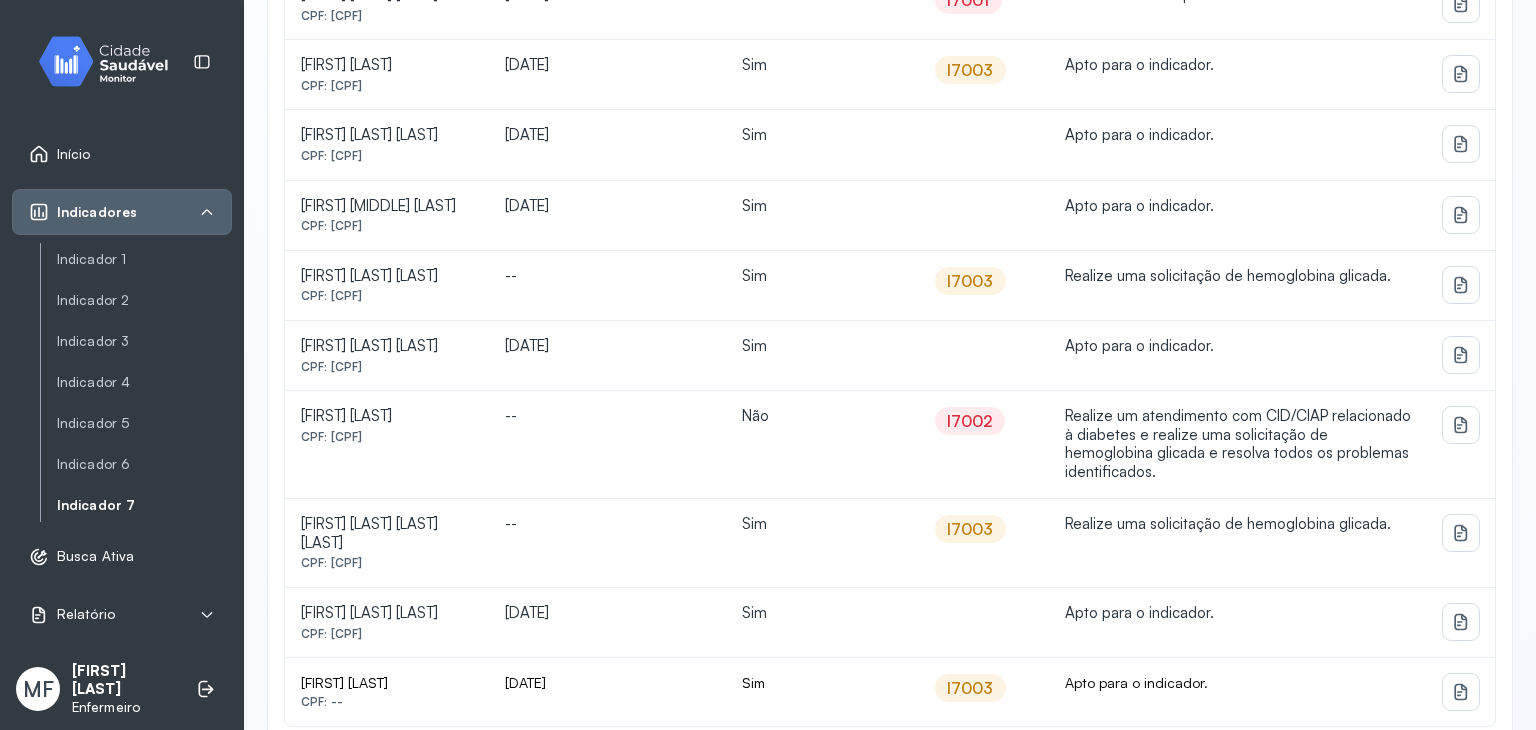scroll, scrollTop: 668, scrollLeft: 0, axis: vertical 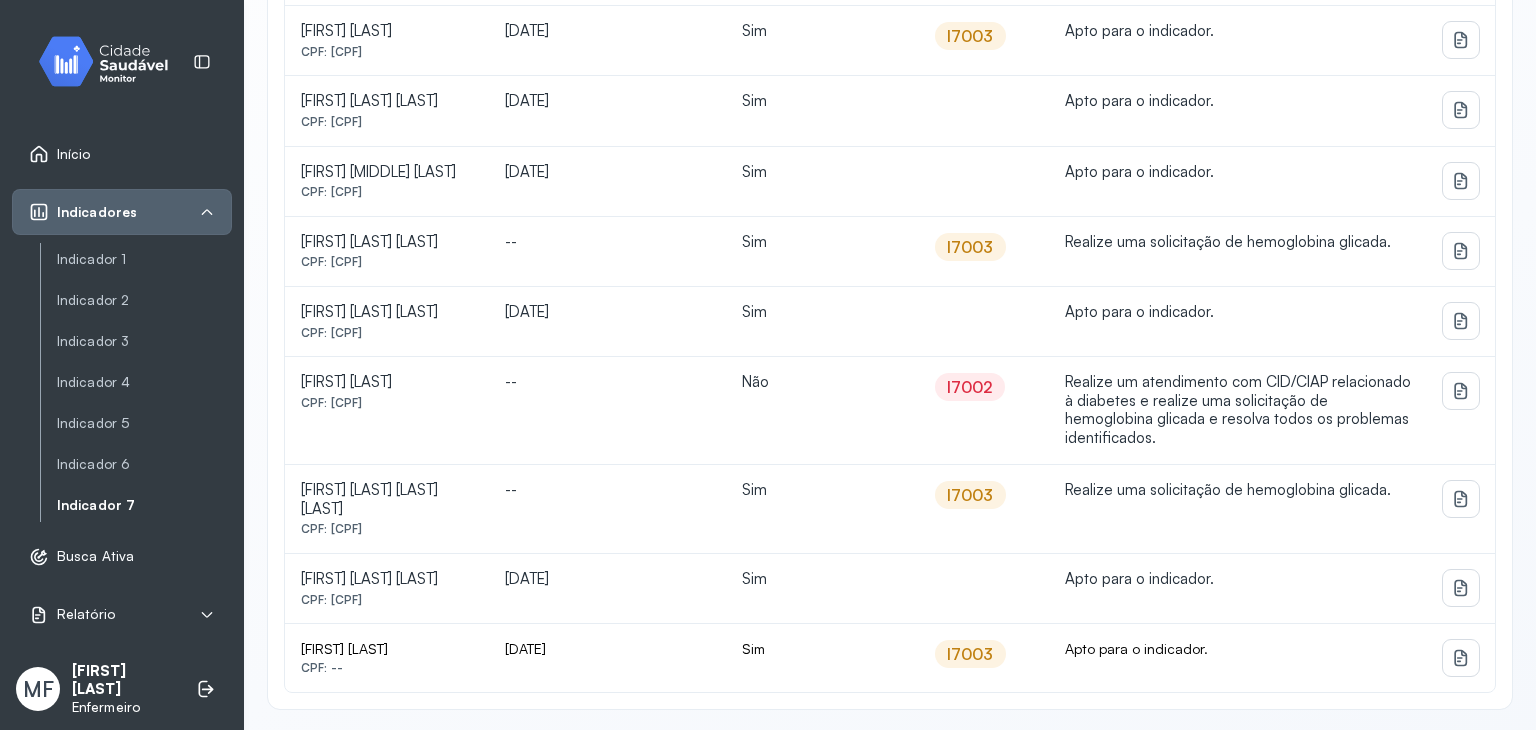 click on "I7002" 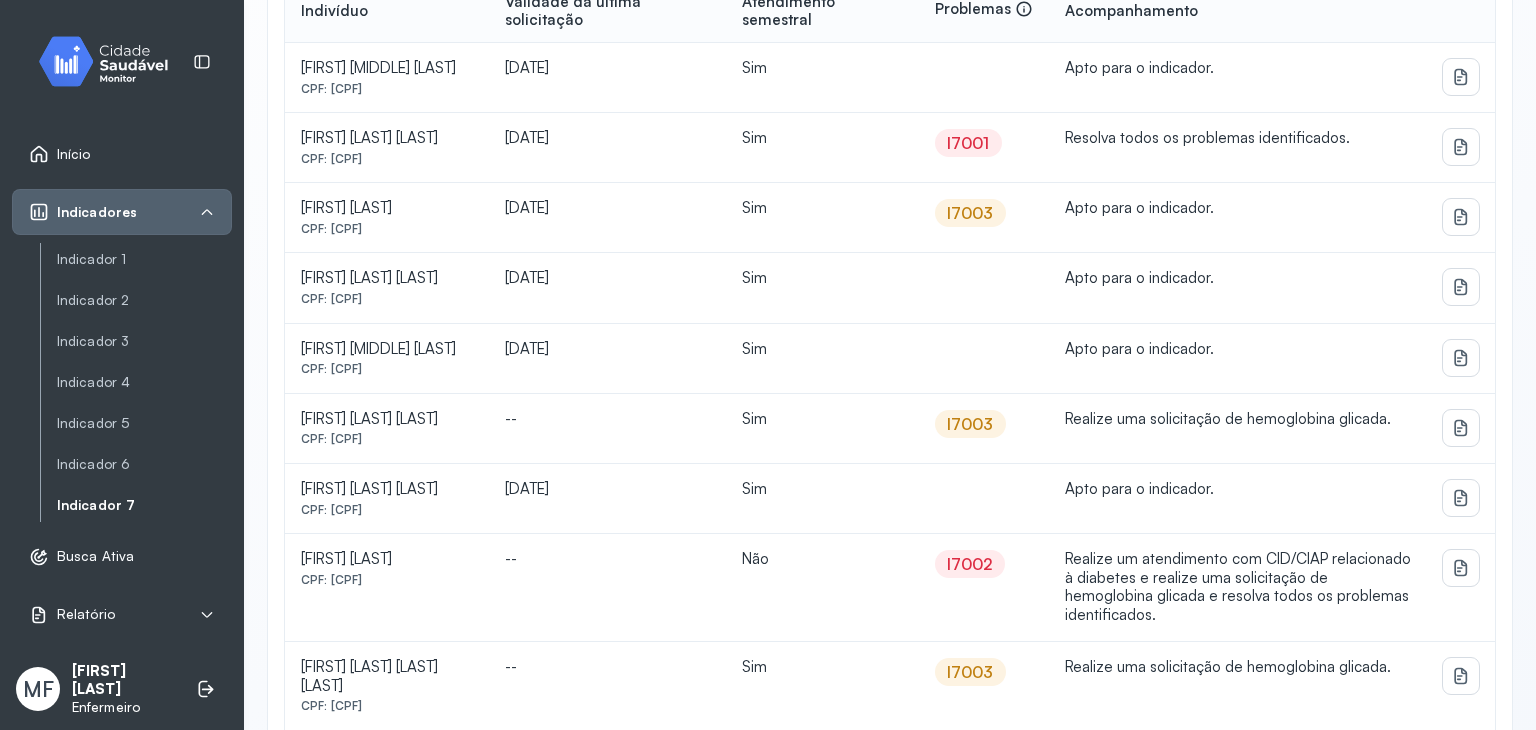 scroll, scrollTop: 268, scrollLeft: 0, axis: vertical 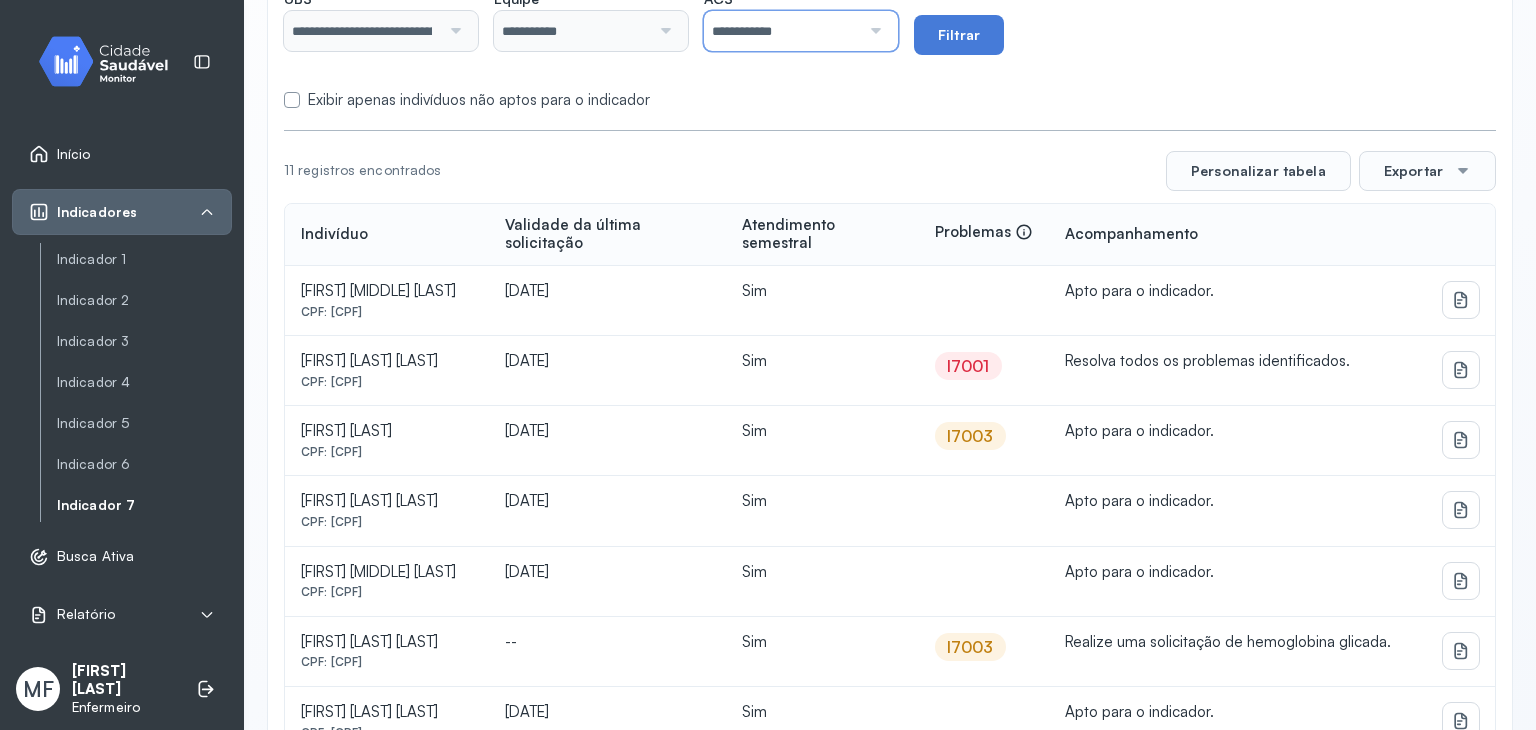 click on "**********" at bounding box center [782, 31] 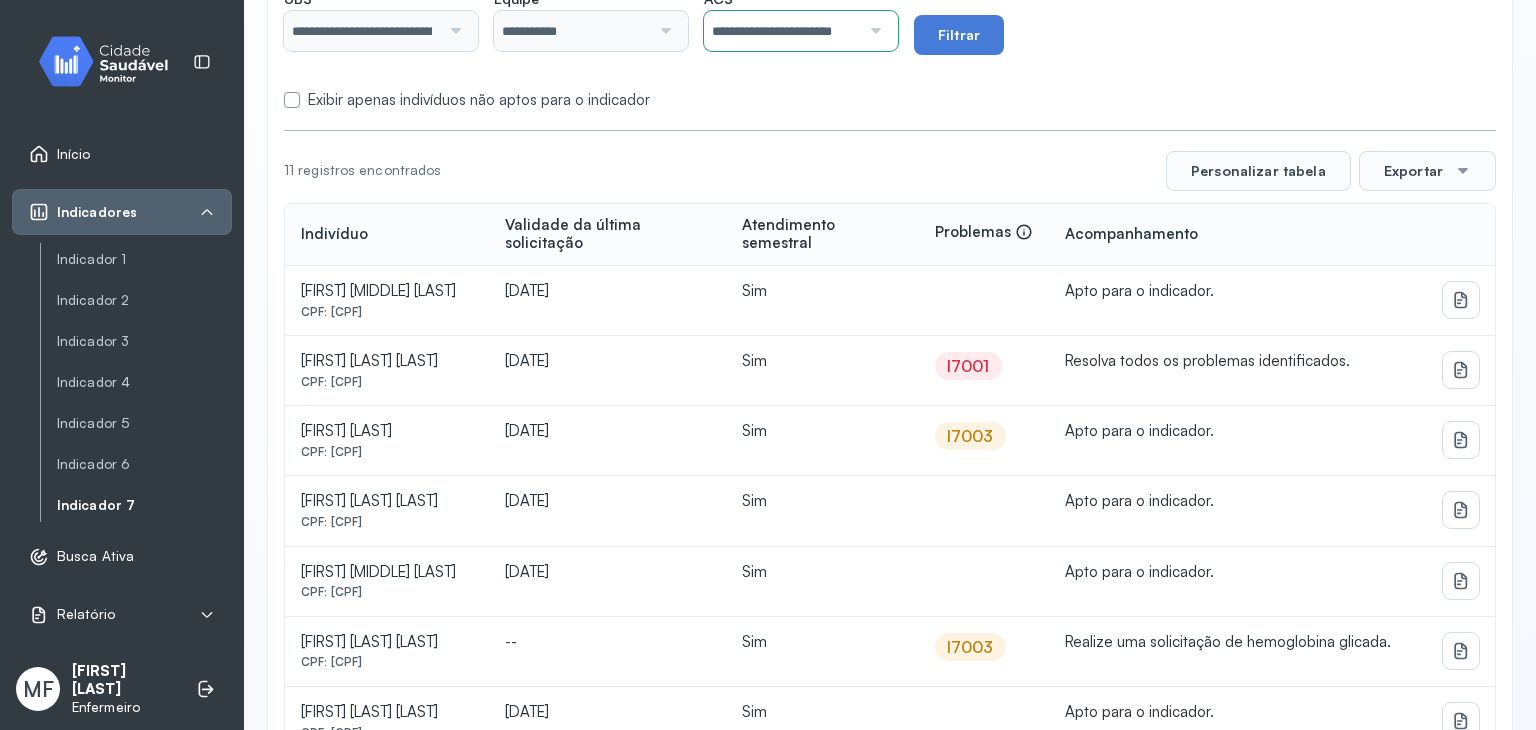 drag, startPoint x: 785, startPoint y: 128, endPoint x: 896, endPoint y: 37, distance: 143.53397 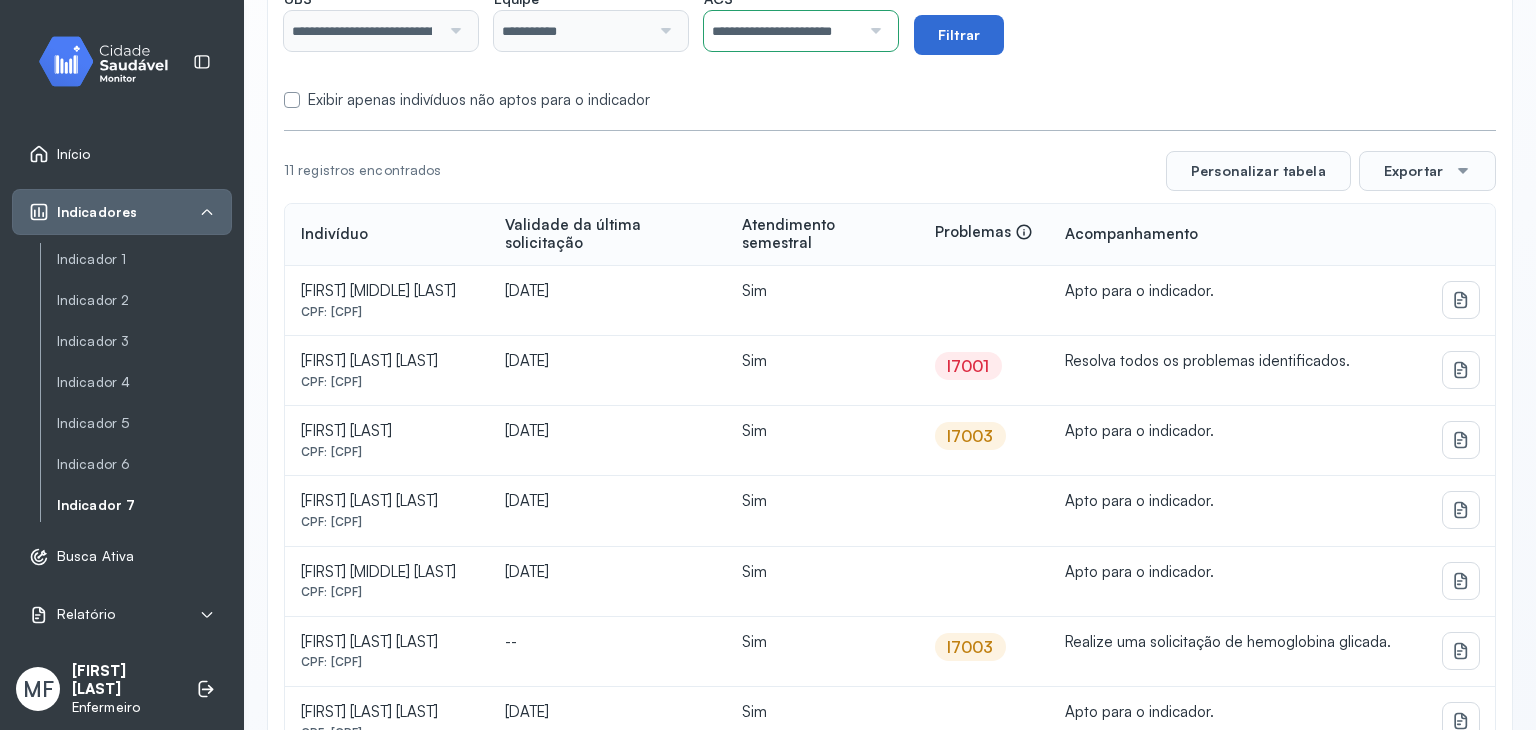 click on "Filtrar" at bounding box center (959, 35) 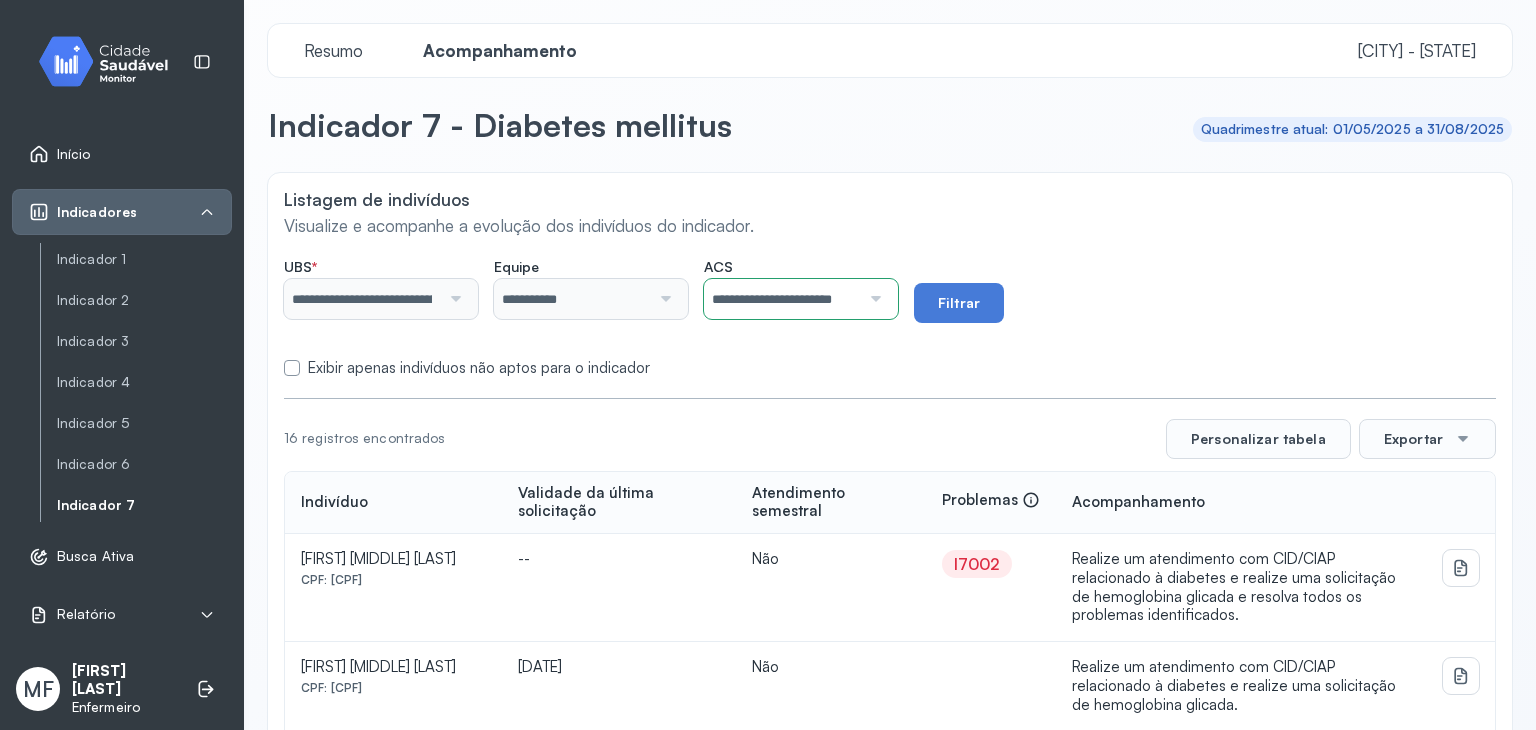scroll, scrollTop: 0, scrollLeft: 0, axis: both 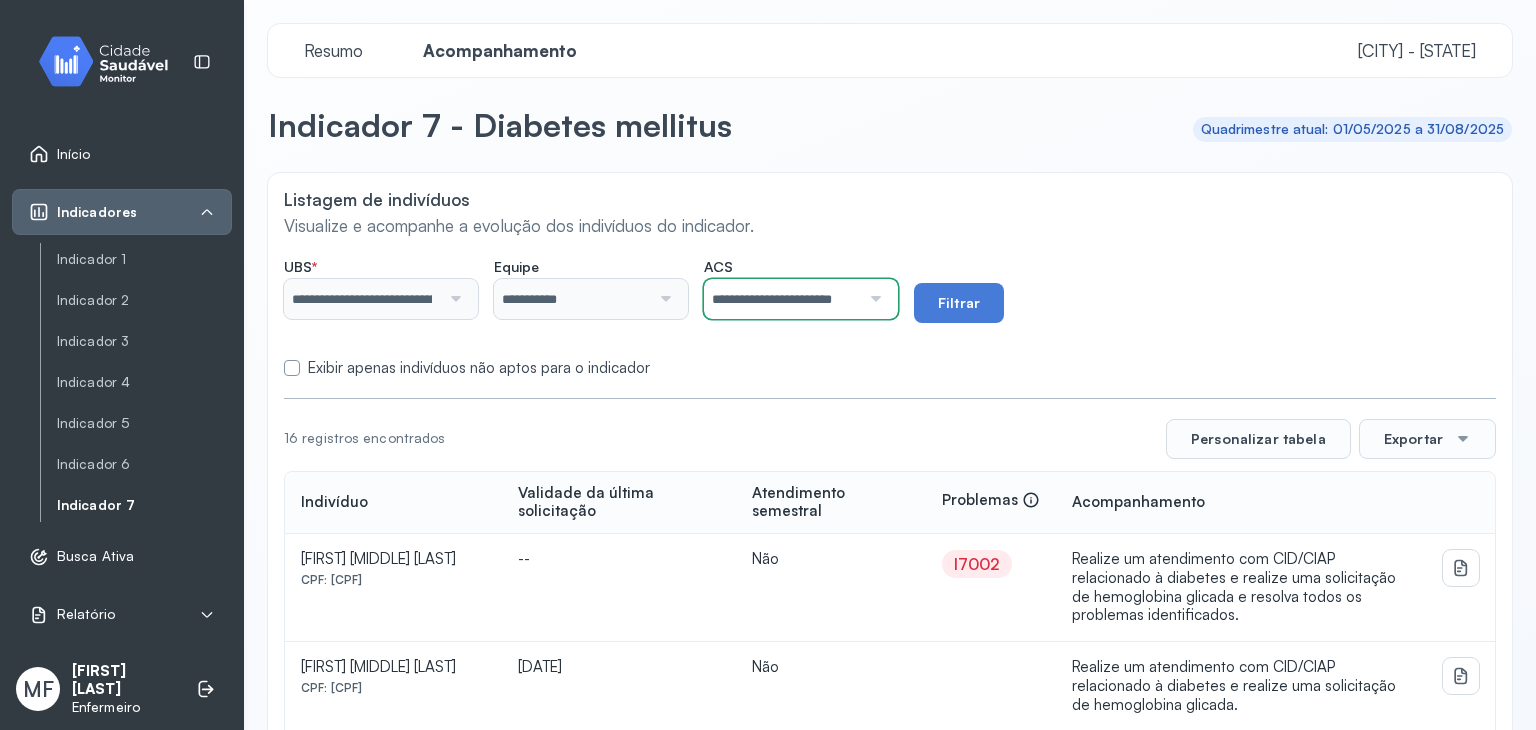 click on "**********" at bounding box center (782, 299) 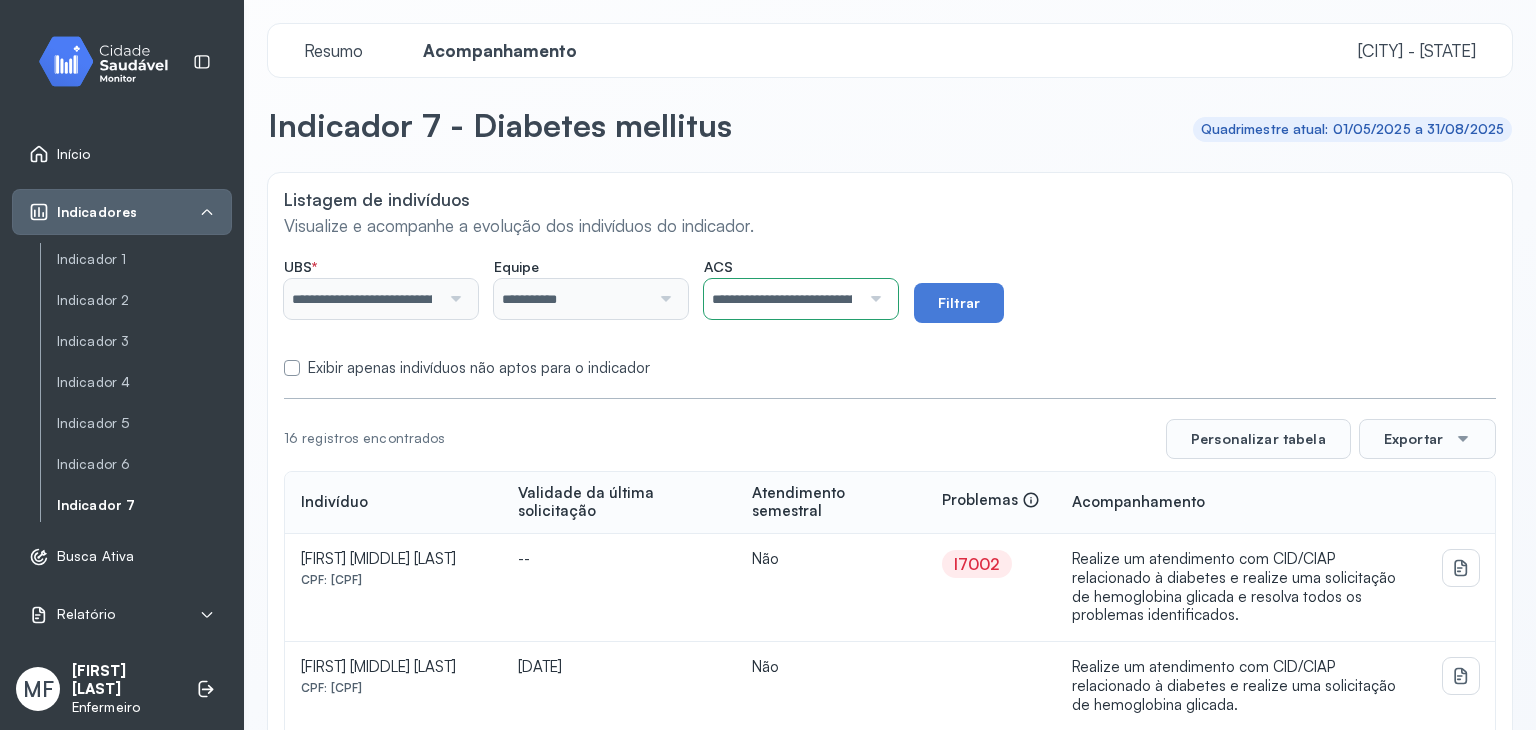 drag, startPoint x: 800, startPoint y: 454, endPoint x: 893, endPoint y: 361, distance: 131.52187 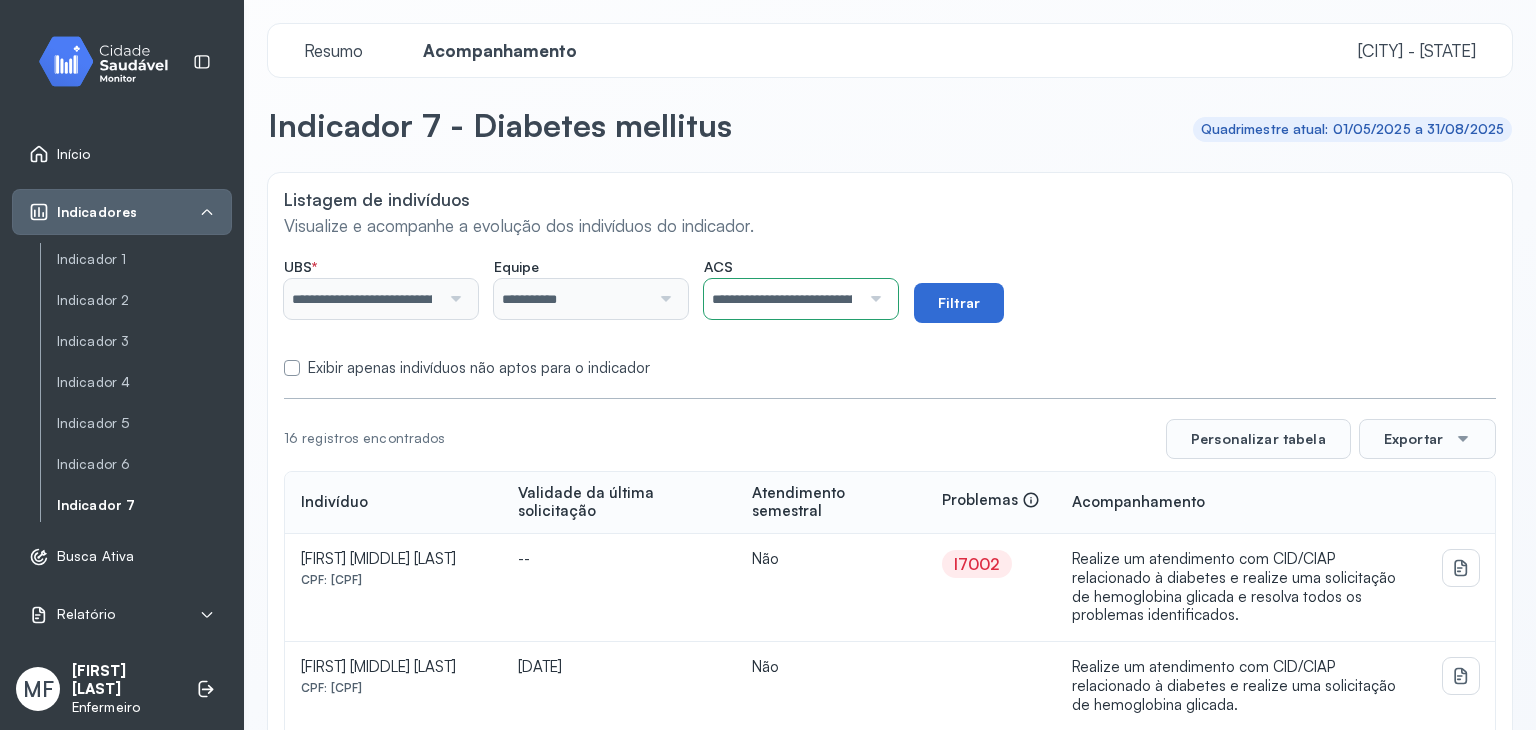 click on "Filtrar" at bounding box center (959, 303) 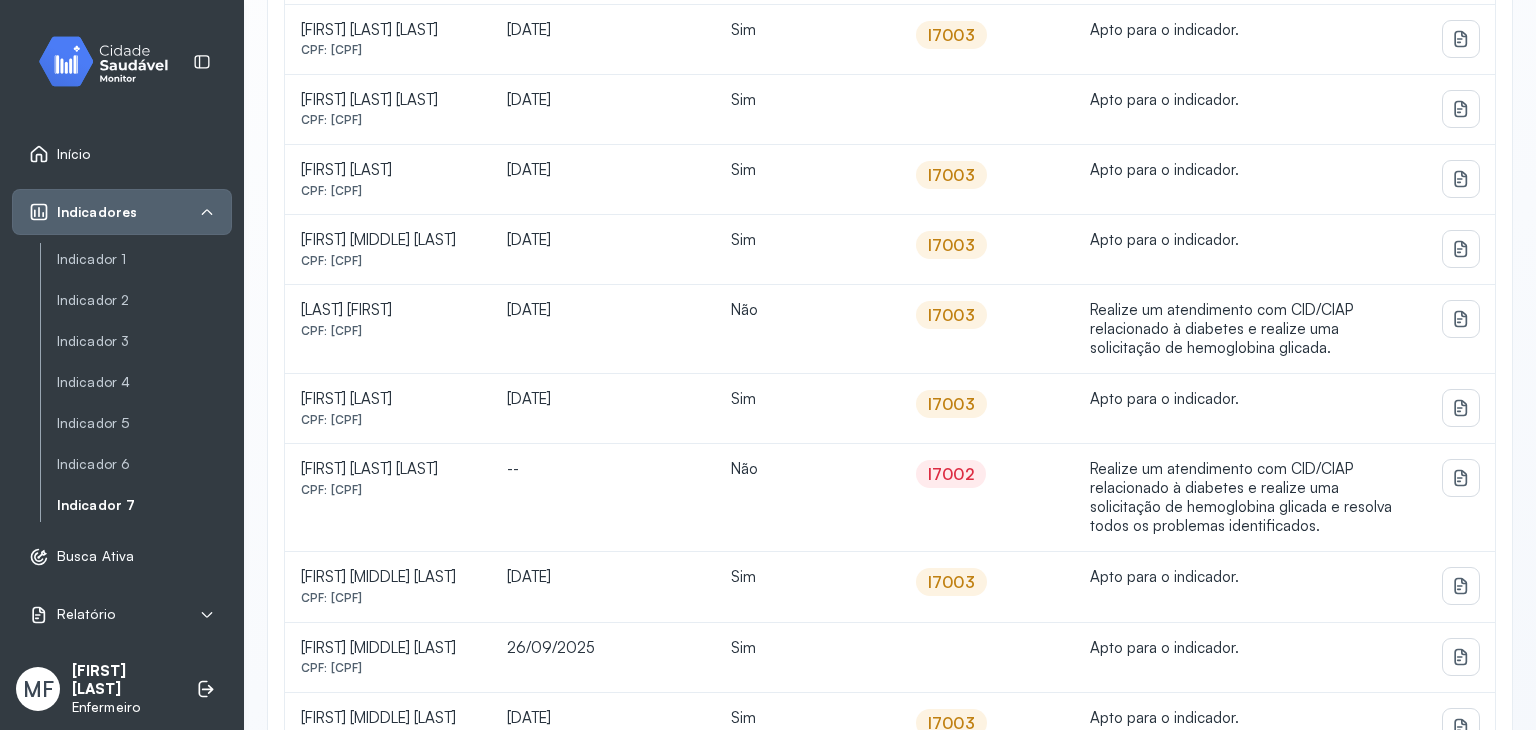 scroll, scrollTop: 0, scrollLeft: 0, axis: both 